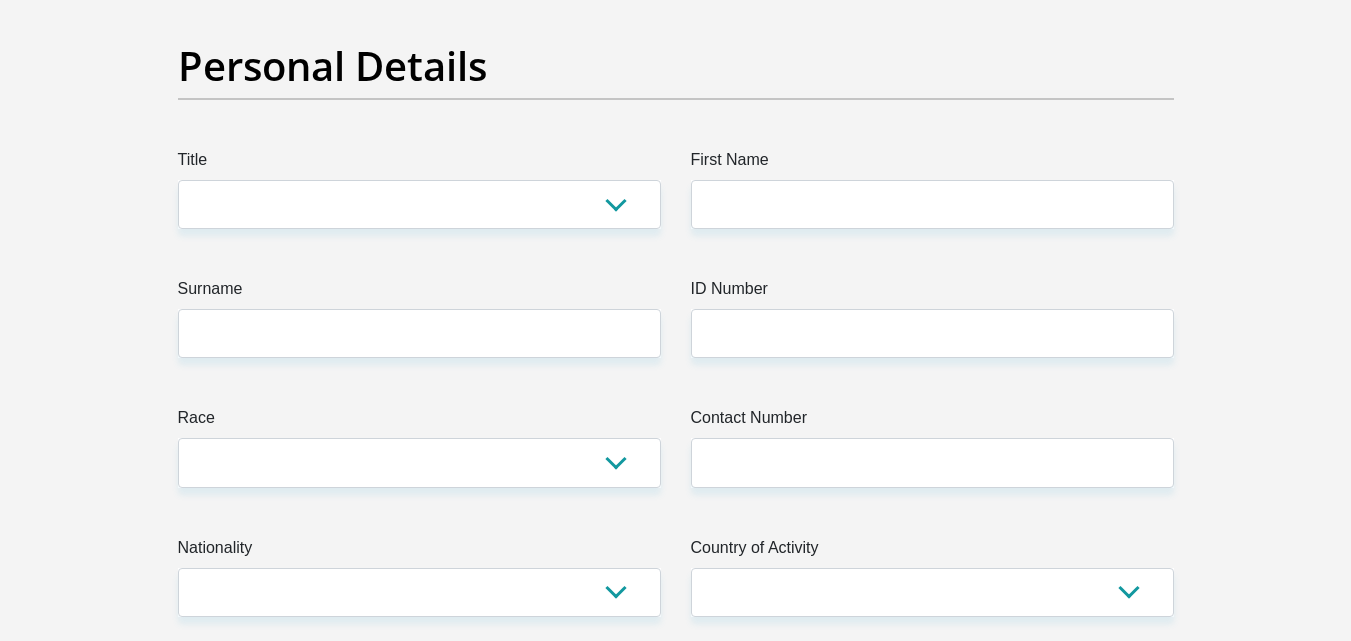 scroll, scrollTop: 167, scrollLeft: 0, axis: vertical 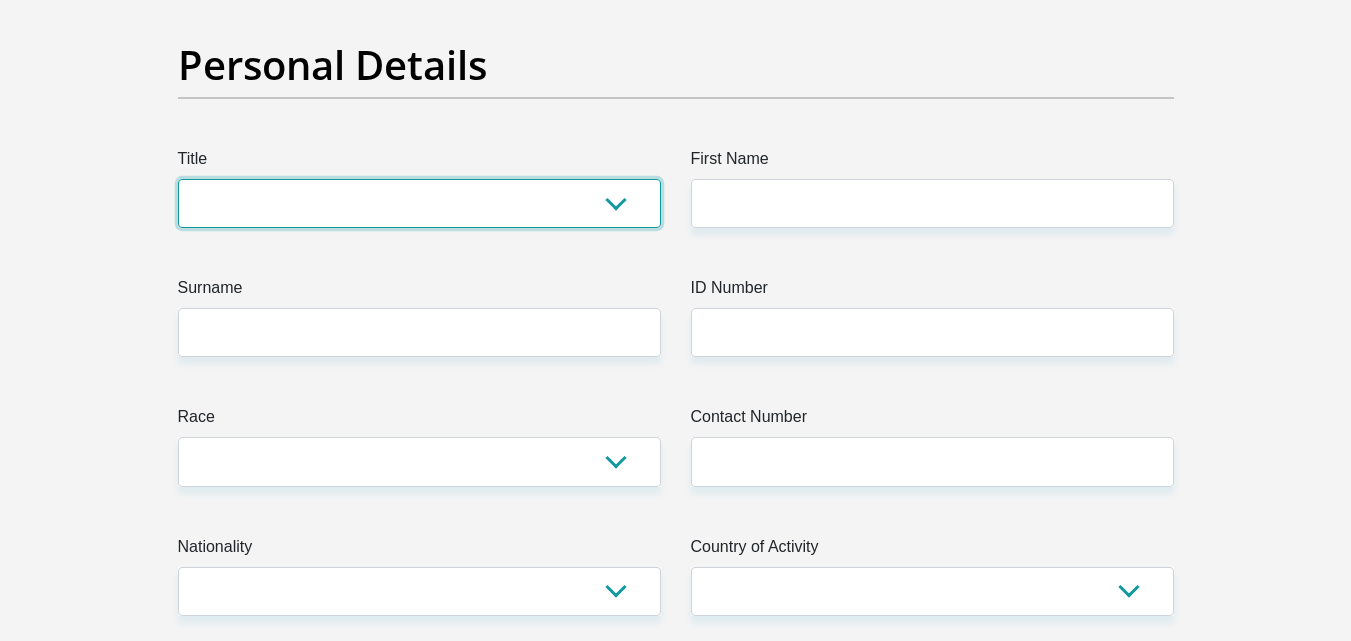 click on "Mr
Ms
Mrs
Dr
Other" at bounding box center [419, 203] 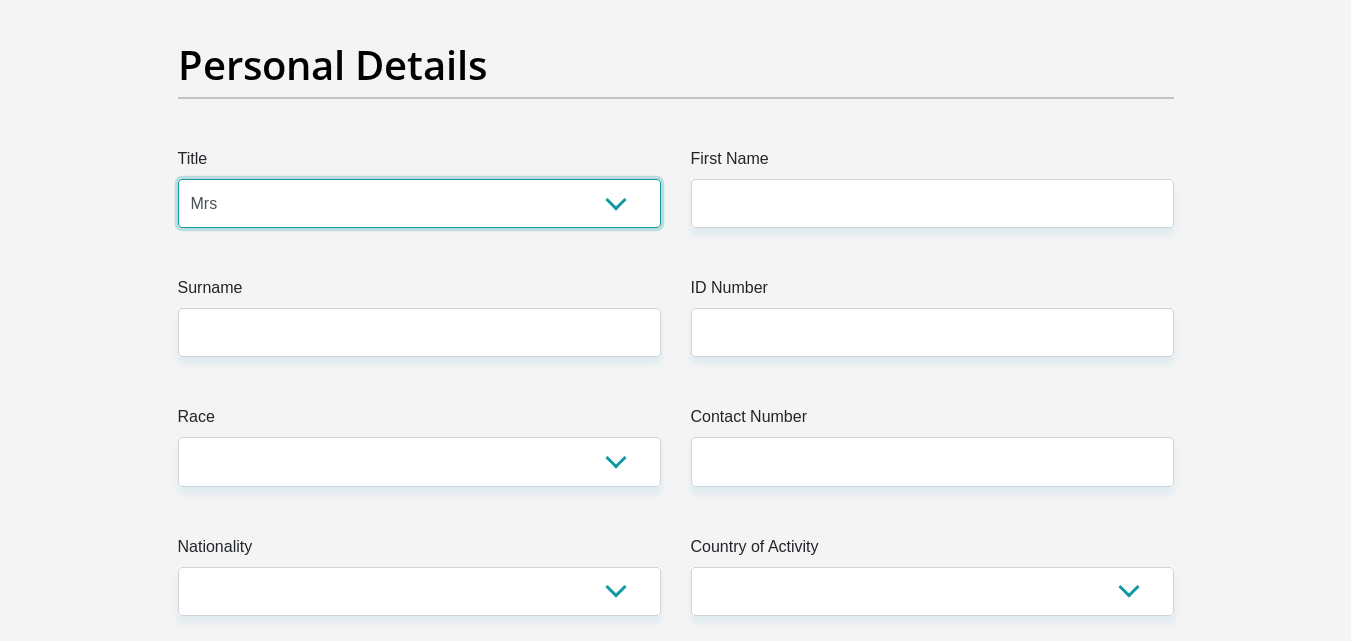 click on "Mr
Ms
Mrs
Dr
Other" at bounding box center (419, 203) 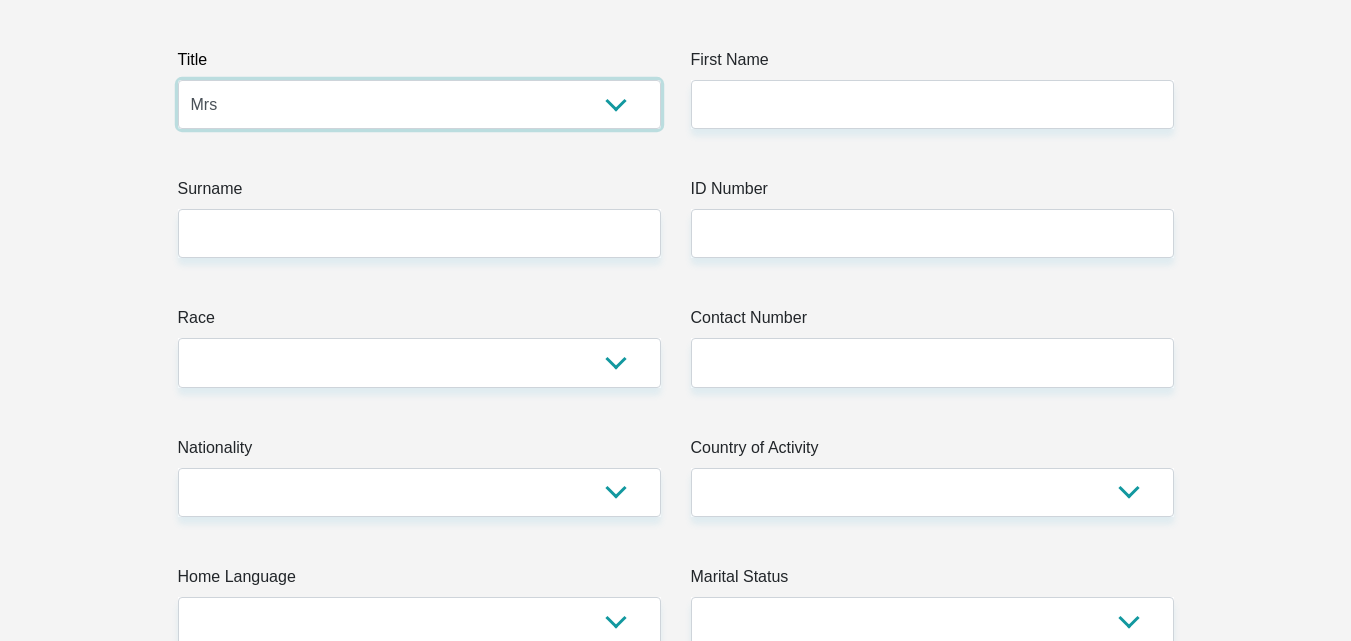 scroll, scrollTop: 274, scrollLeft: 0, axis: vertical 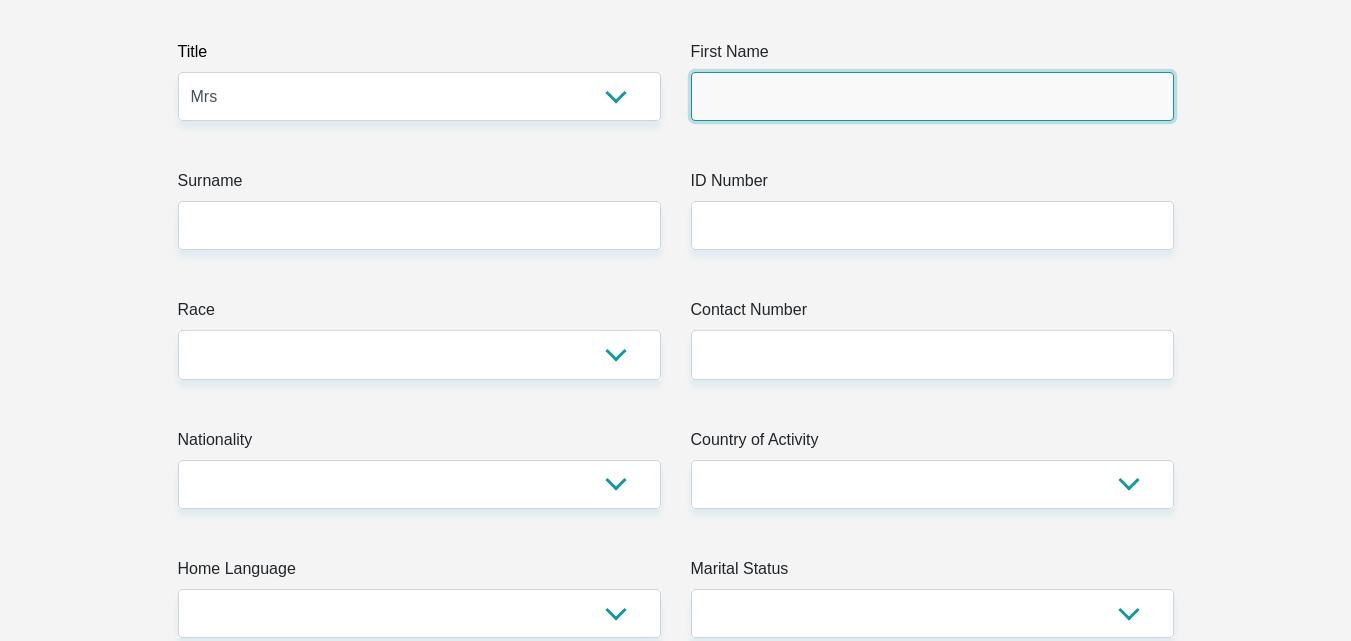 click on "First Name" at bounding box center (932, 96) 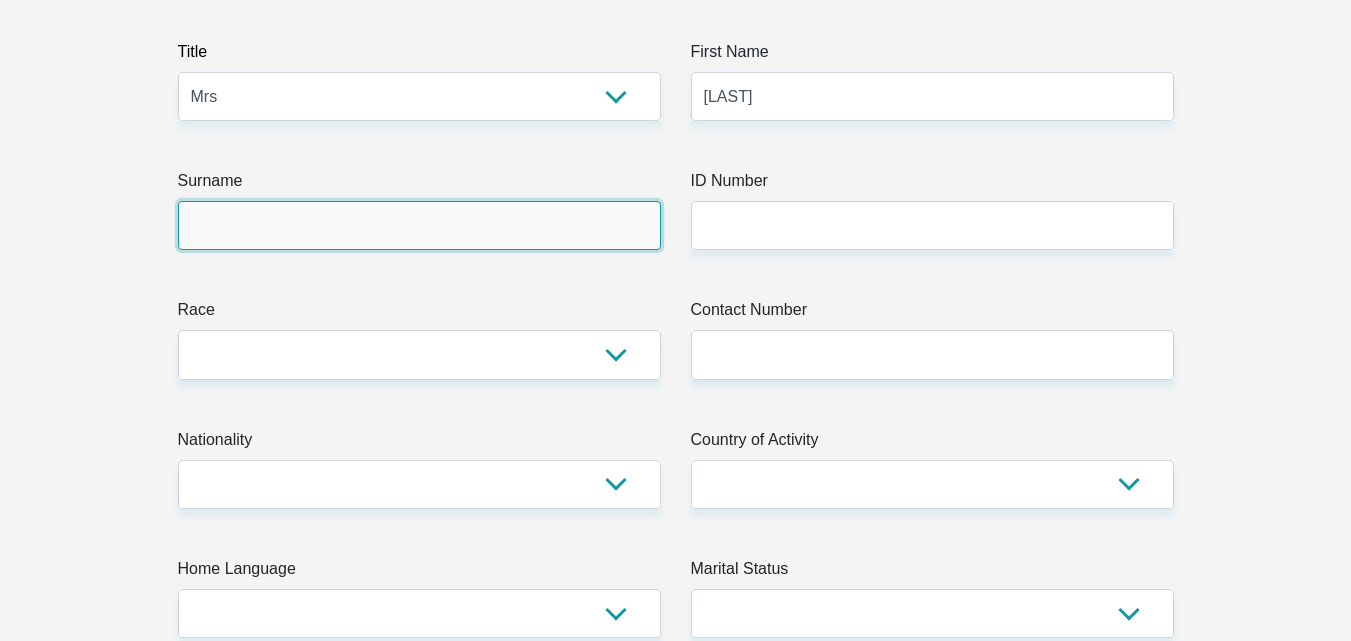 type on "[FIRST]" 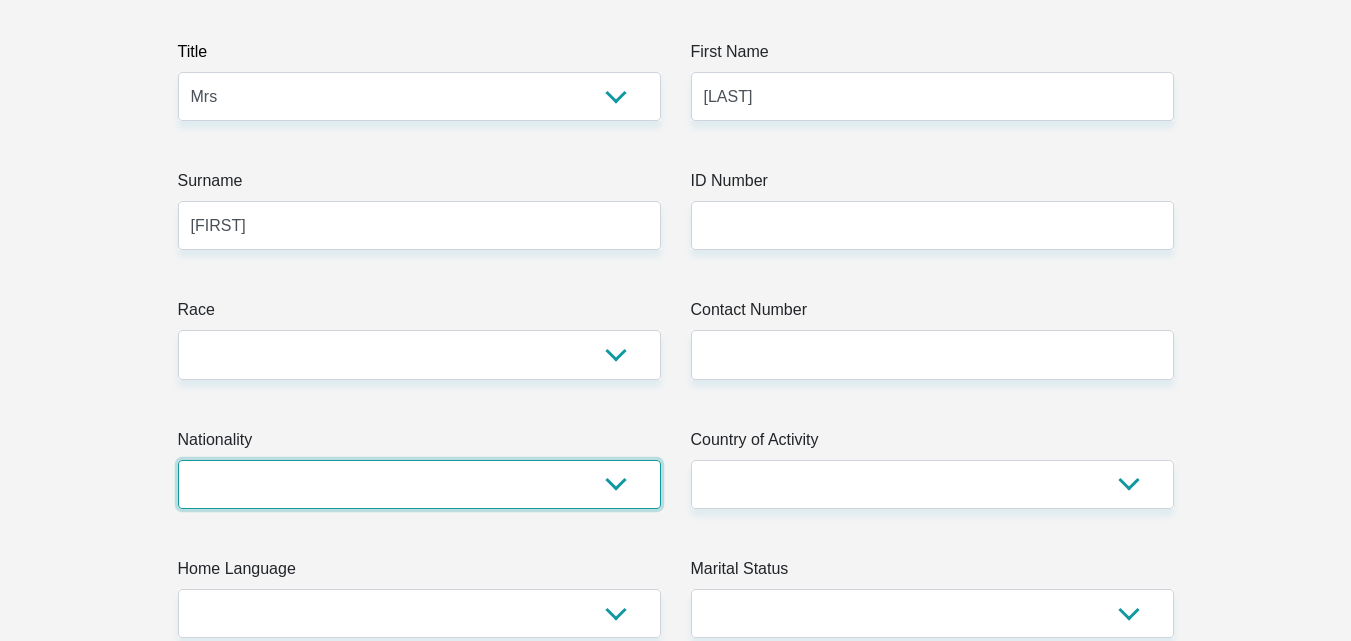 select on "ZAF" 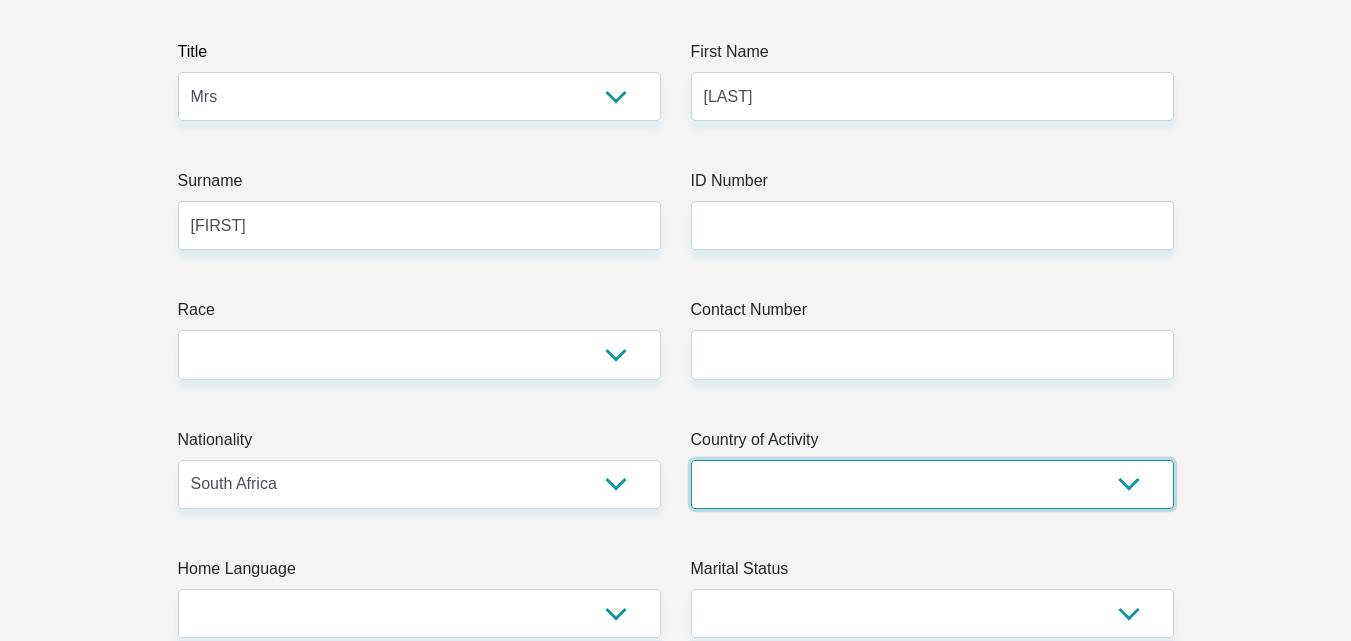 select on "ZAF" 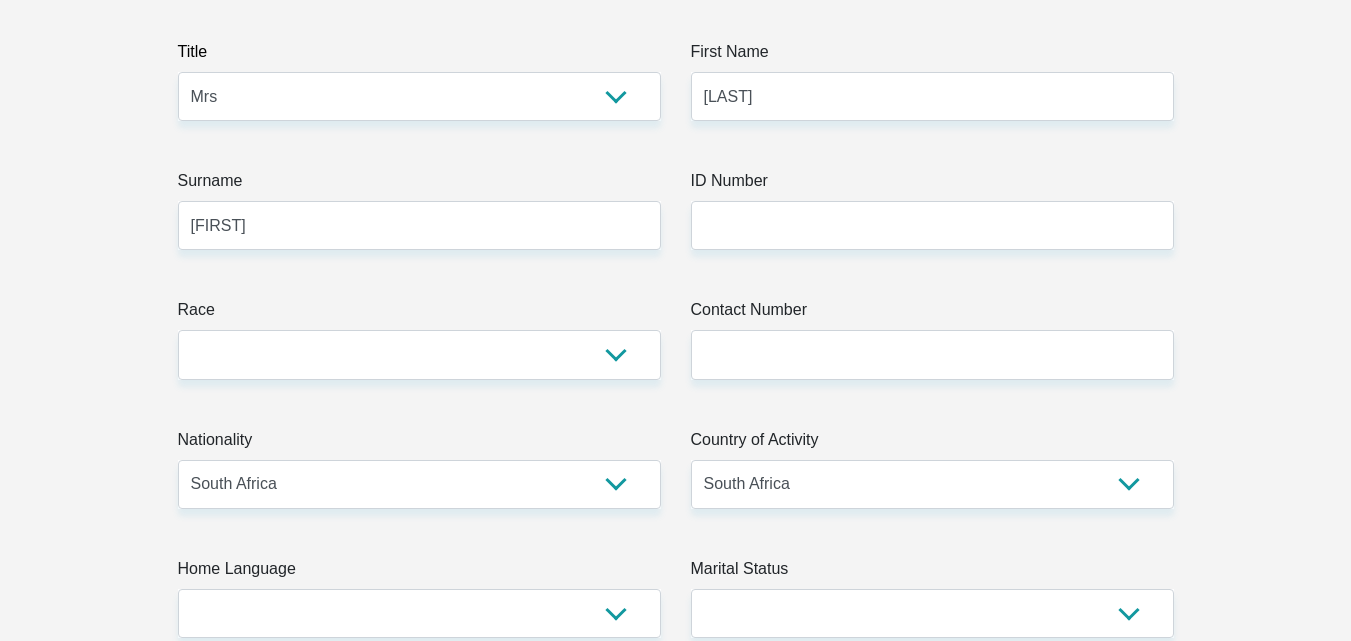 type on "[NUMBER] [STREET]" 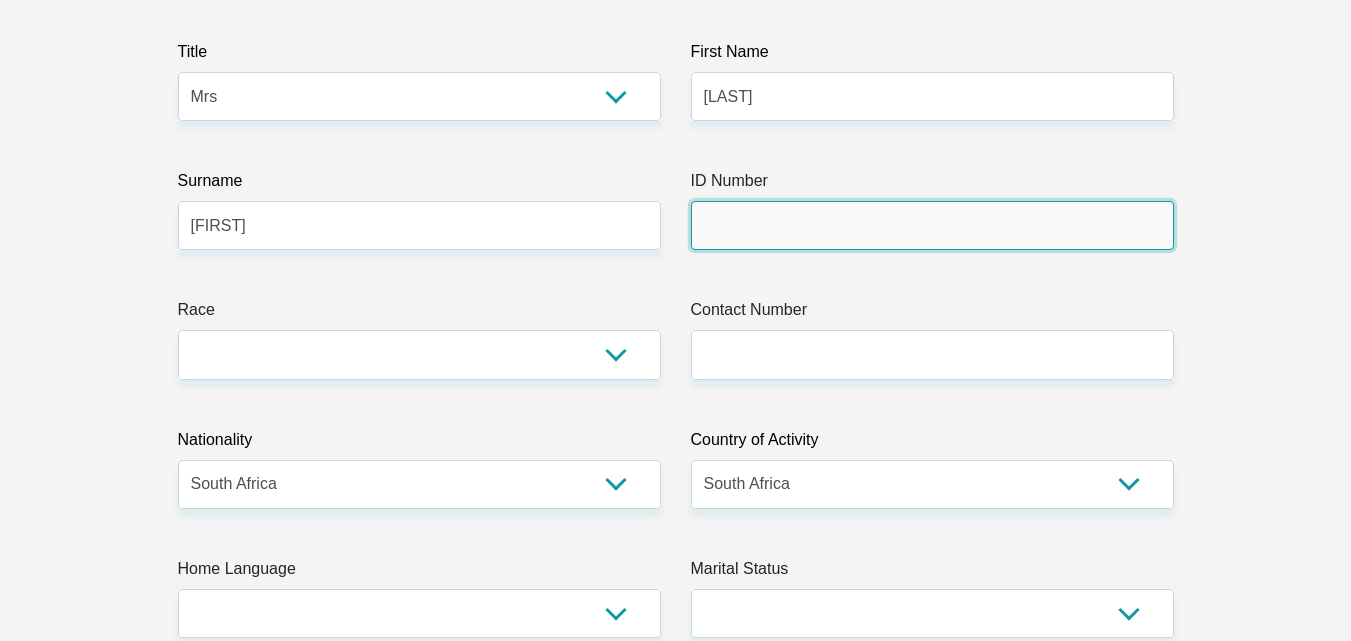 click on "ID Number" at bounding box center [932, 225] 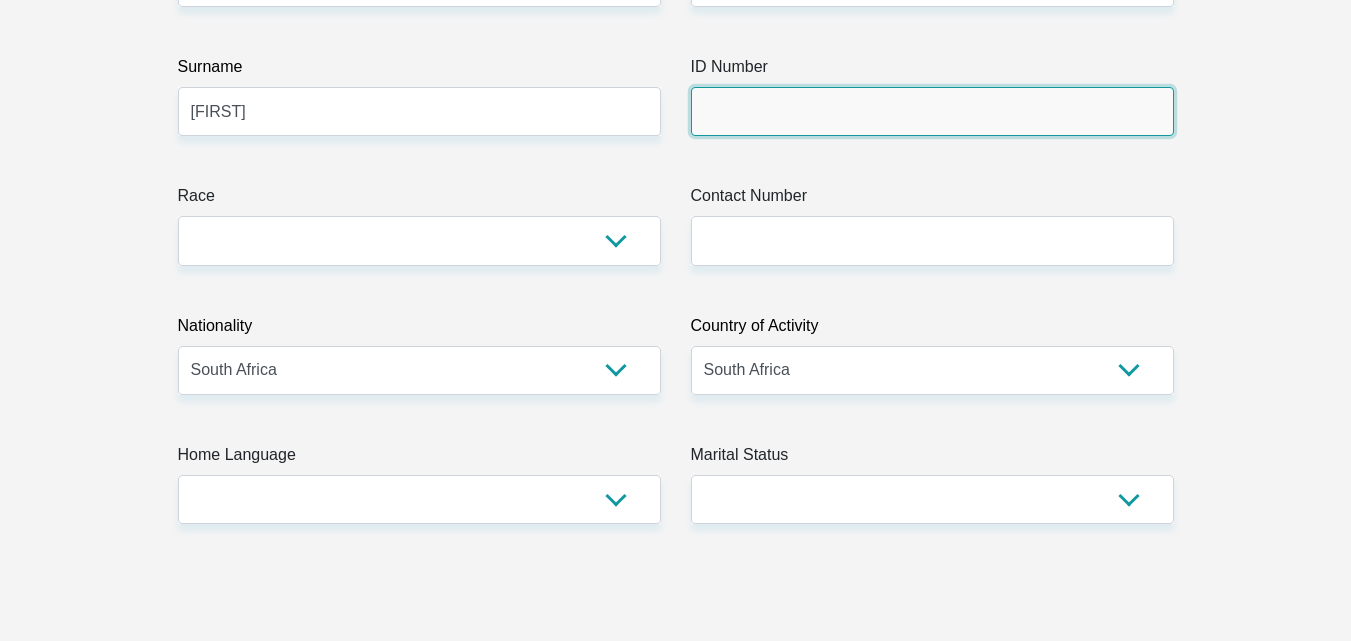 scroll, scrollTop: 389, scrollLeft: 0, axis: vertical 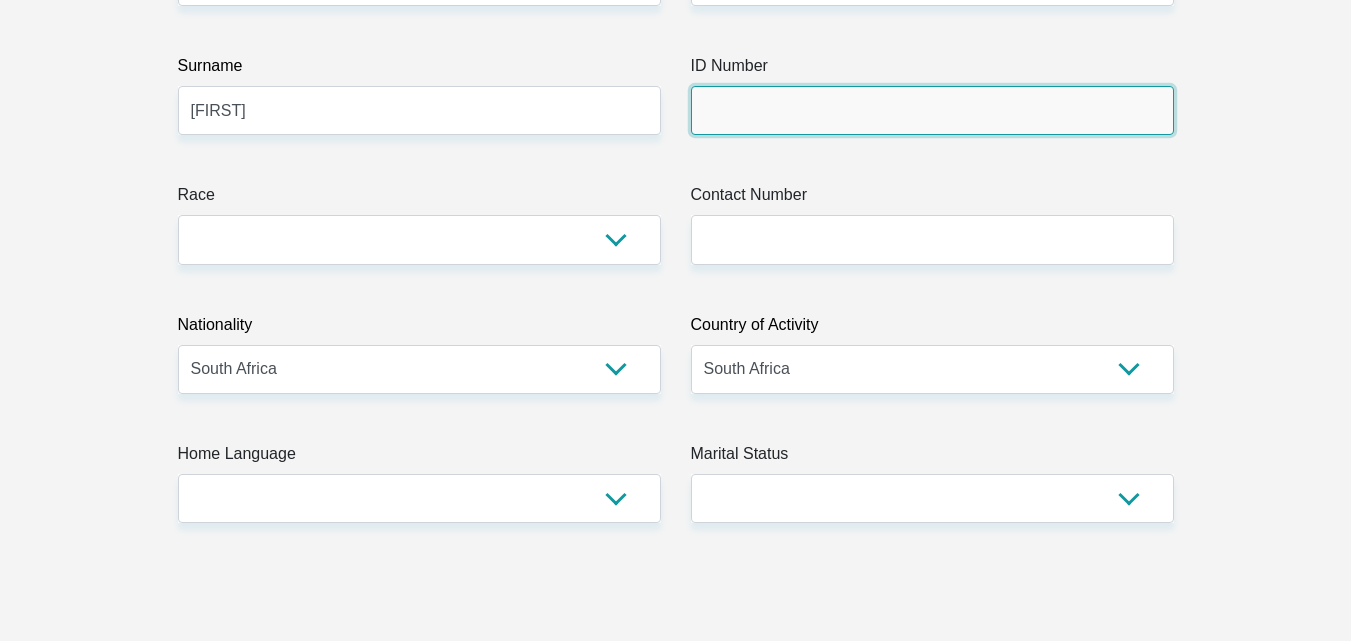 type on "7" 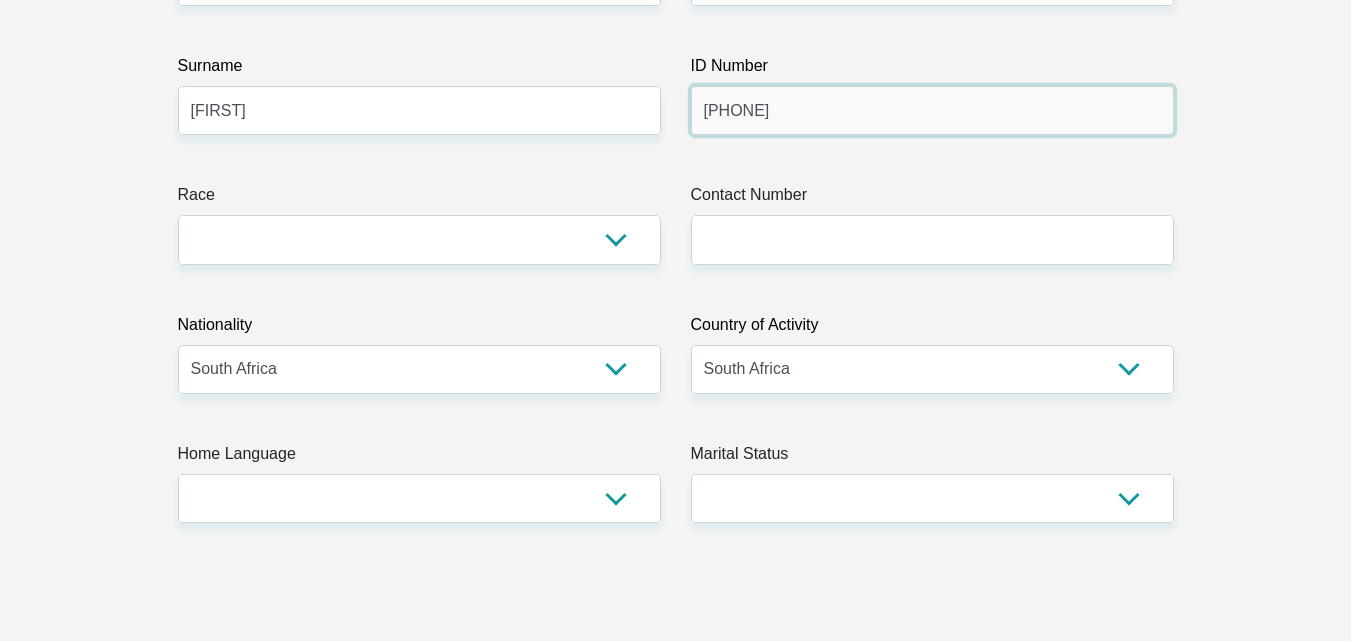 type on "0704266394086" 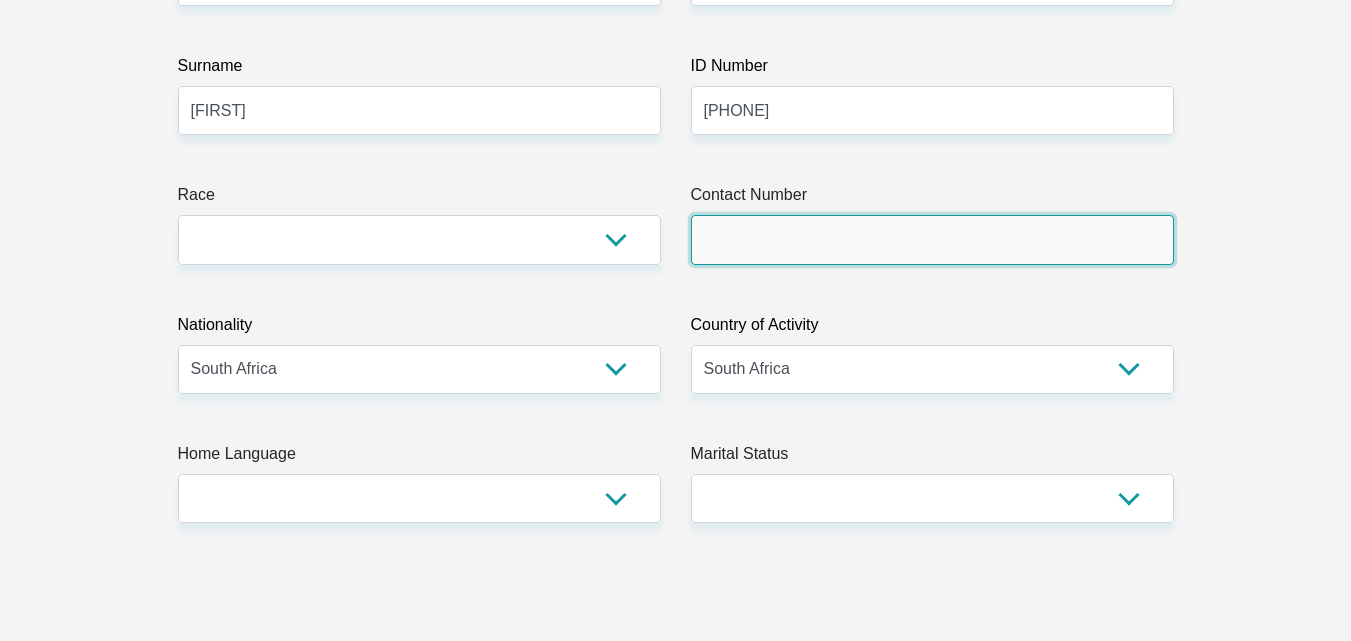 click on "Contact Number" at bounding box center (932, 239) 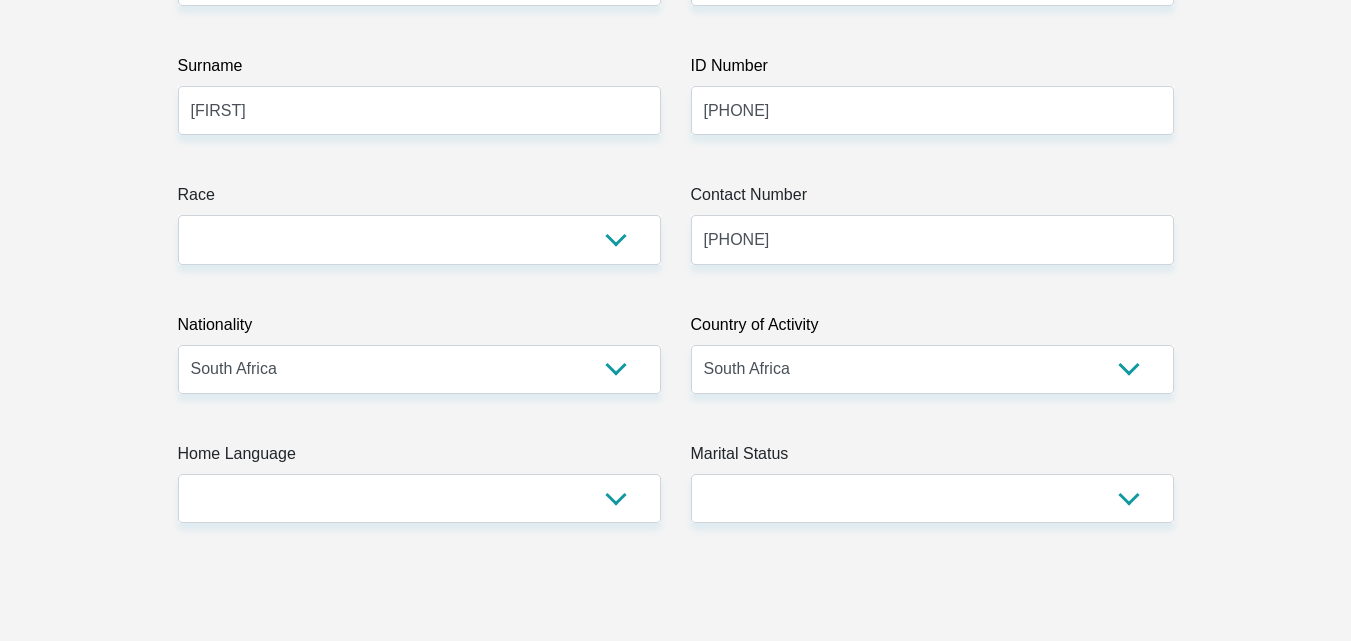 type on "unit7" 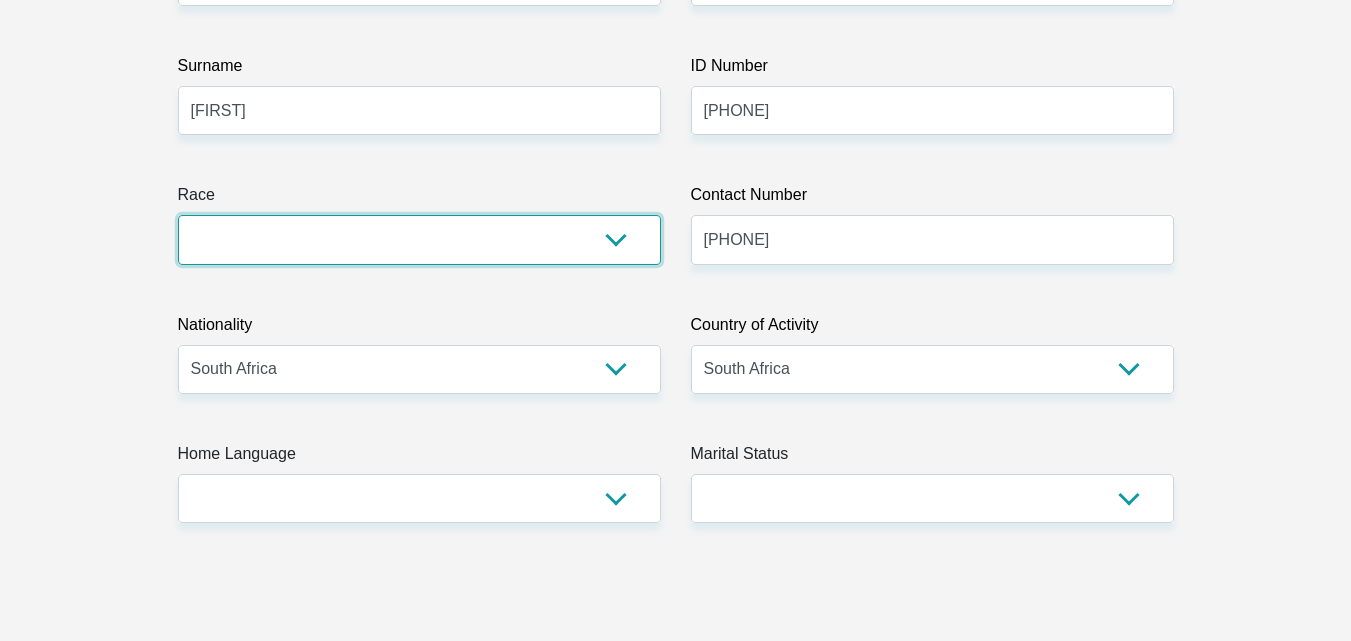 click on "Black
Coloured
Indian
White
Other" at bounding box center (419, 239) 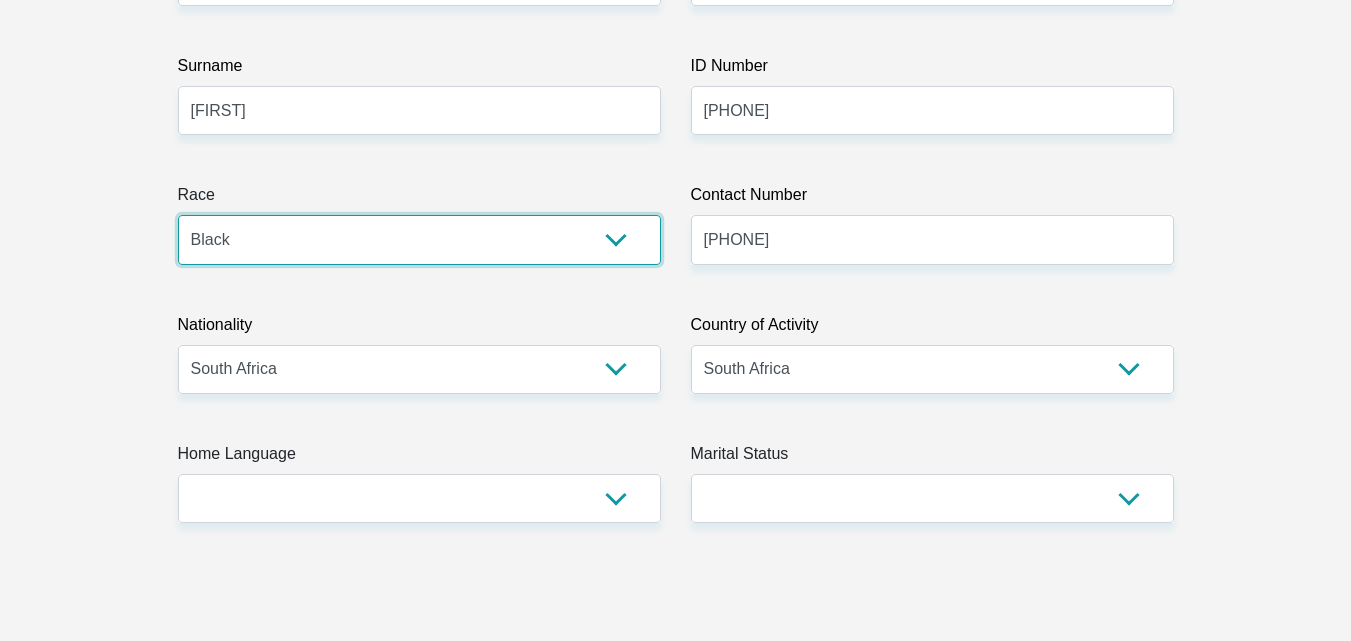 click on "Black
Coloured
Indian
White
Other" at bounding box center [419, 239] 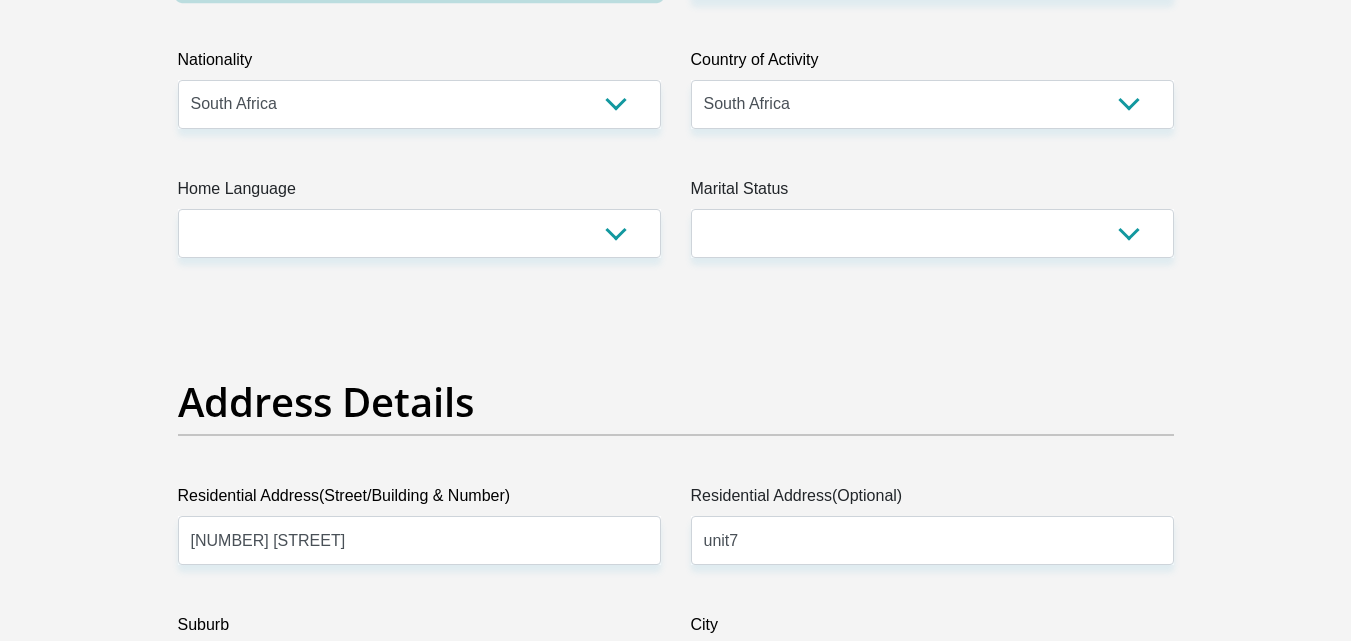 scroll, scrollTop: 655, scrollLeft: 0, axis: vertical 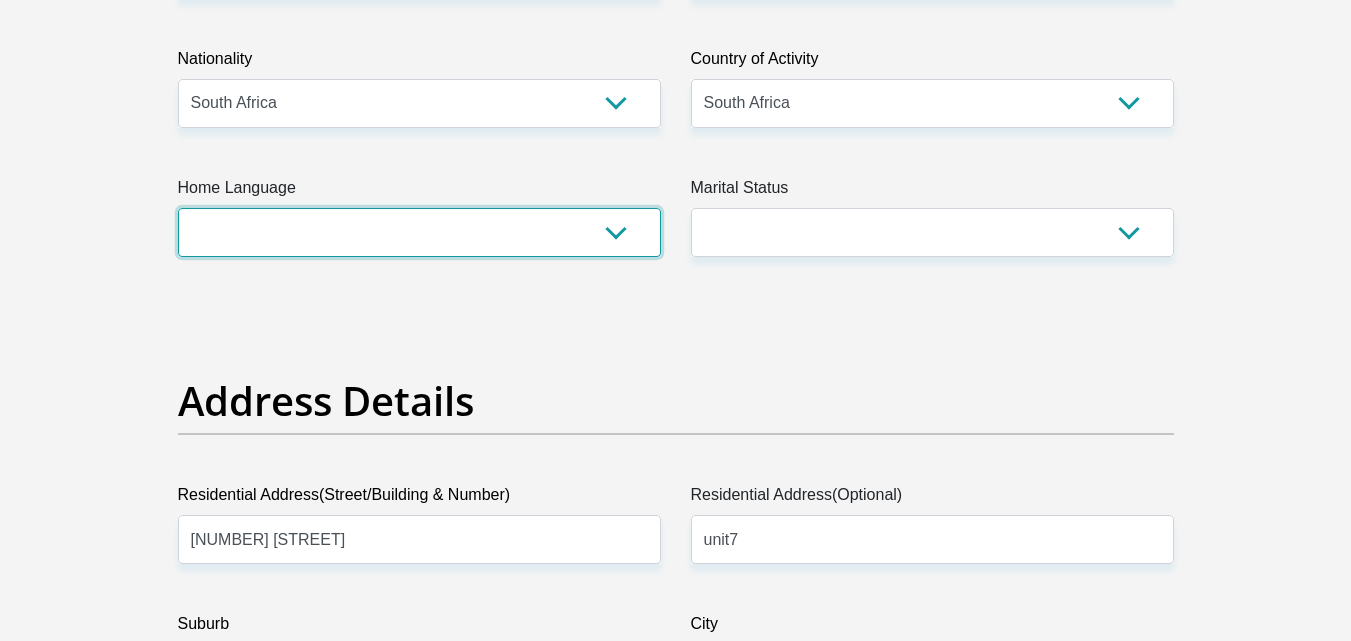 click on "Afrikaans
English
Sepedi
South Ndebele
Southern Sotho
Swati
Tsonga
Tswana
Venda
Xhosa
Zulu
Other" at bounding box center (419, 232) 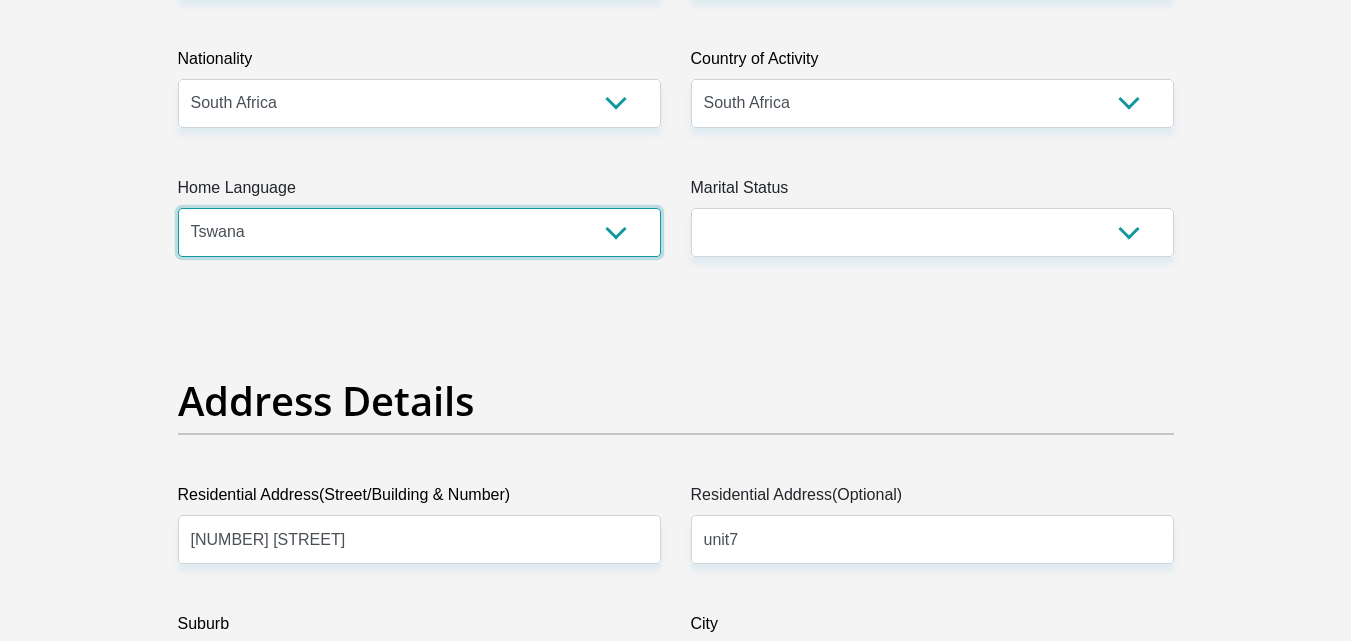 click on "Afrikaans
English
Sepedi
South Ndebele
Southern Sotho
Swati
Tsonga
Tswana
Venda
Xhosa
Zulu
Other" at bounding box center [419, 232] 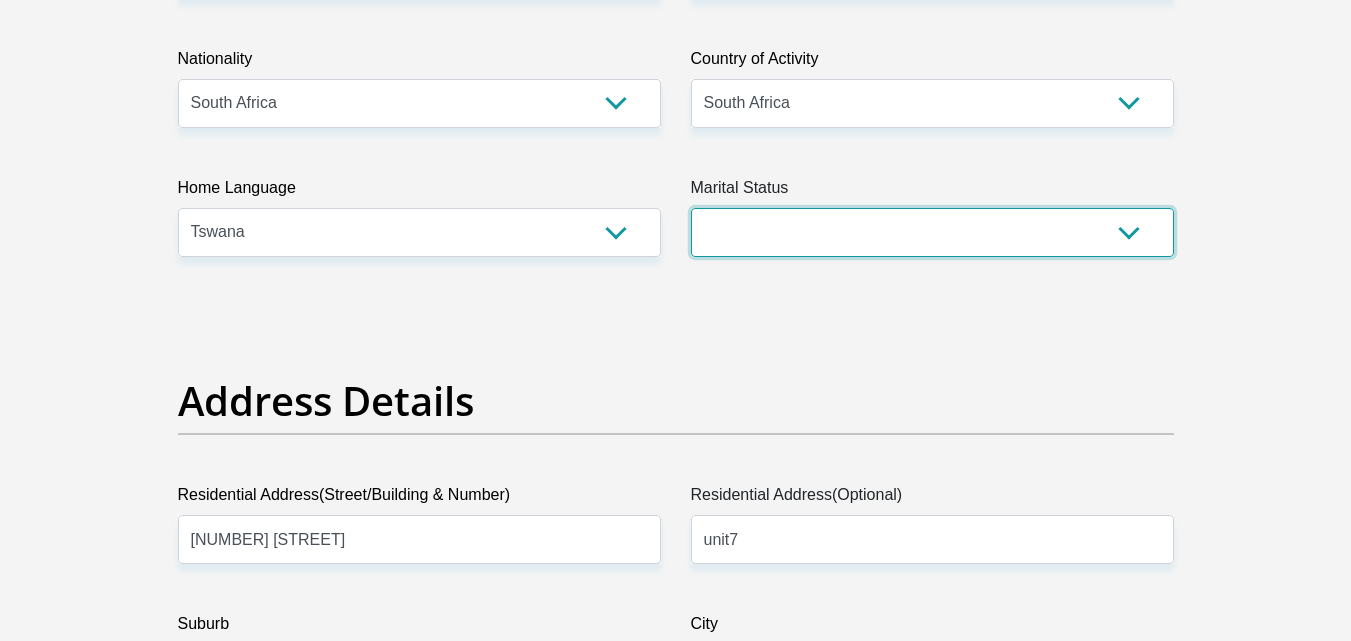 click on "Married ANC
Single
Divorced
Widowed
Married COP or Customary Law" at bounding box center (932, 232) 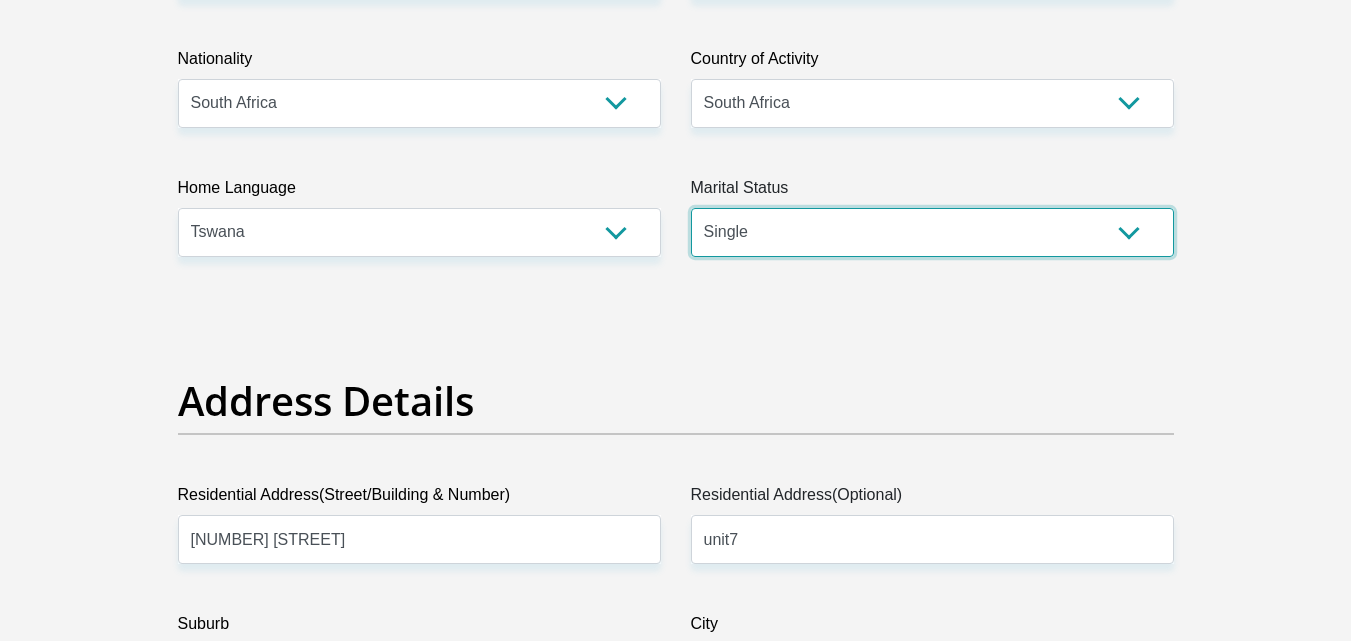 click on "Married ANC
Single
Divorced
Widowed
Married COP or Customary Law" at bounding box center [932, 232] 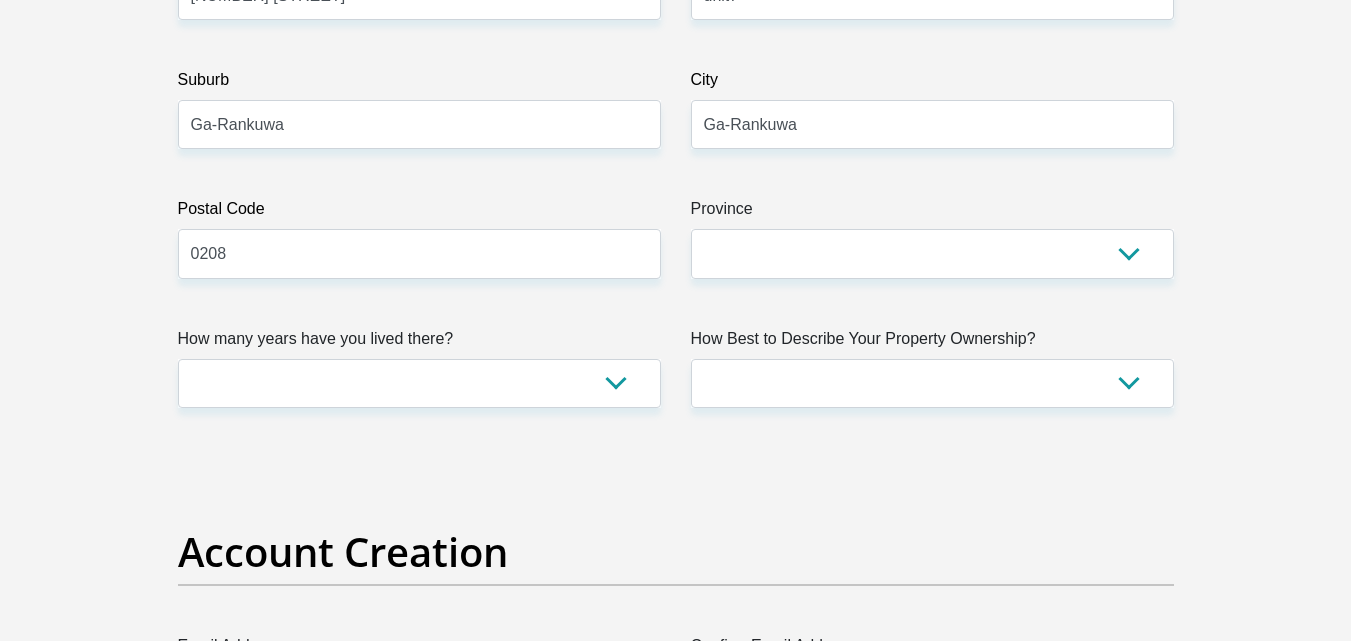 scroll, scrollTop: 1243, scrollLeft: 0, axis: vertical 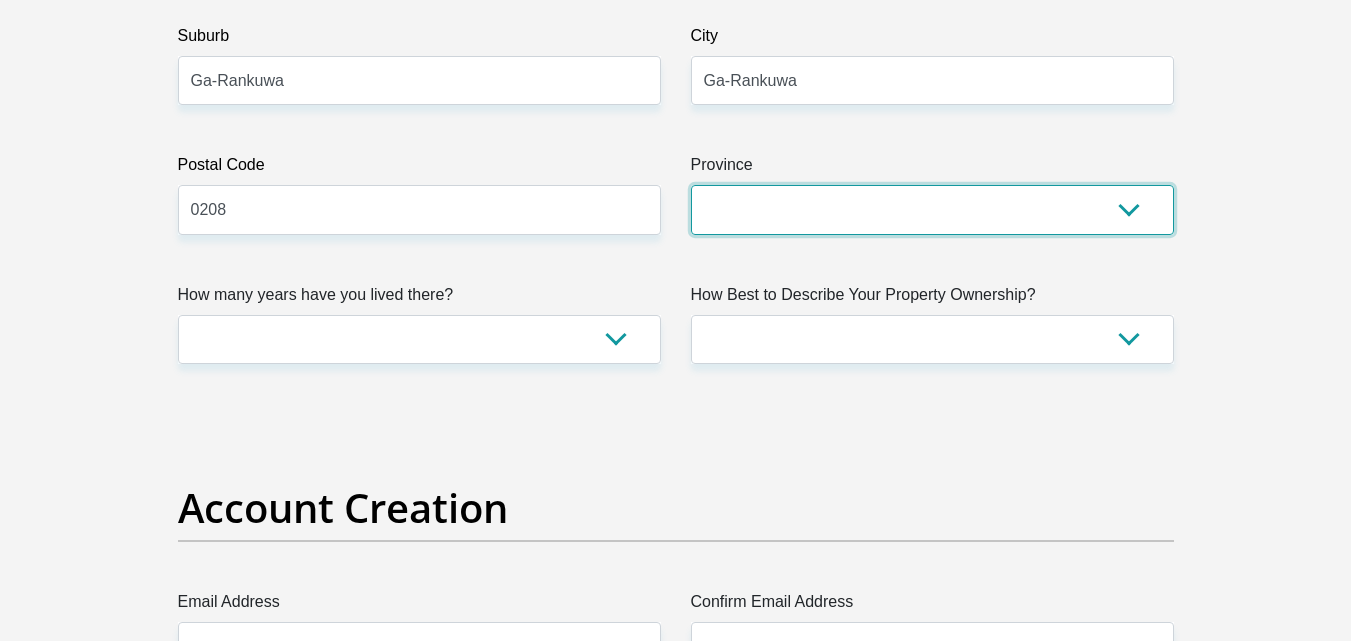 click on "Eastern Cape
Free State
Gauteng
KwaZulu-Natal
Limpopo
Mpumalanga
Northern Cape
North West
Western Cape" at bounding box center (932, 209) 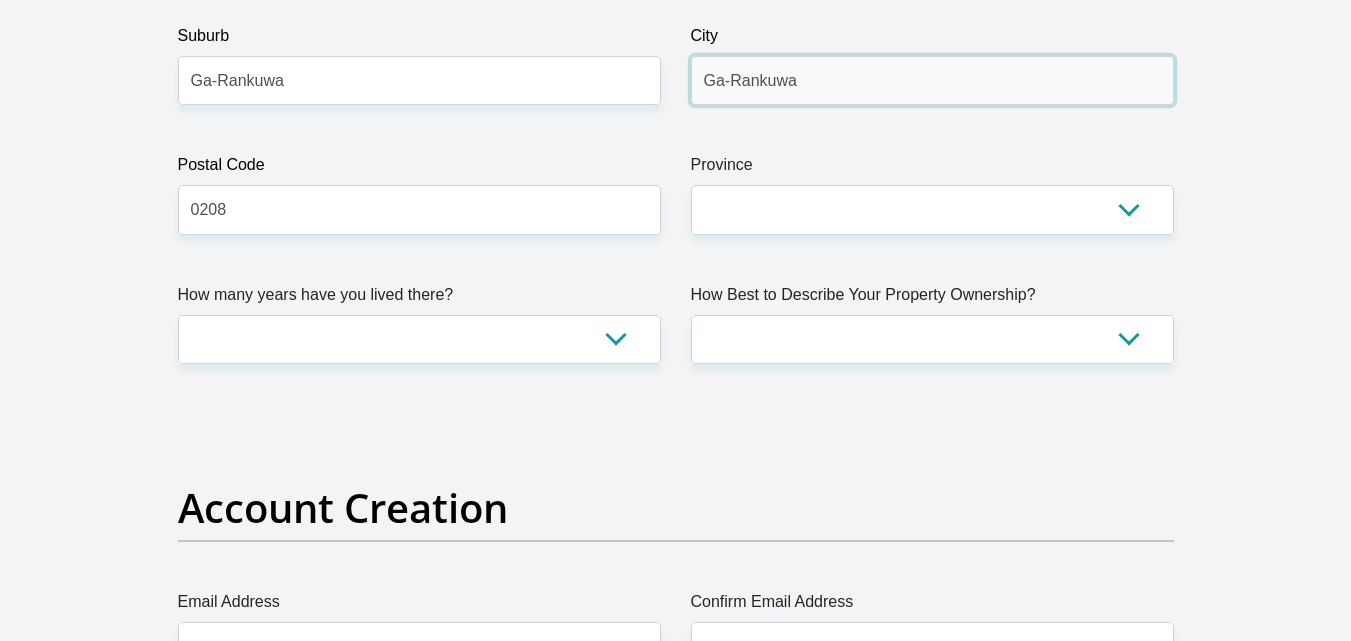 click on "Ga-Rankuwa" at bounding box center [932, 80] 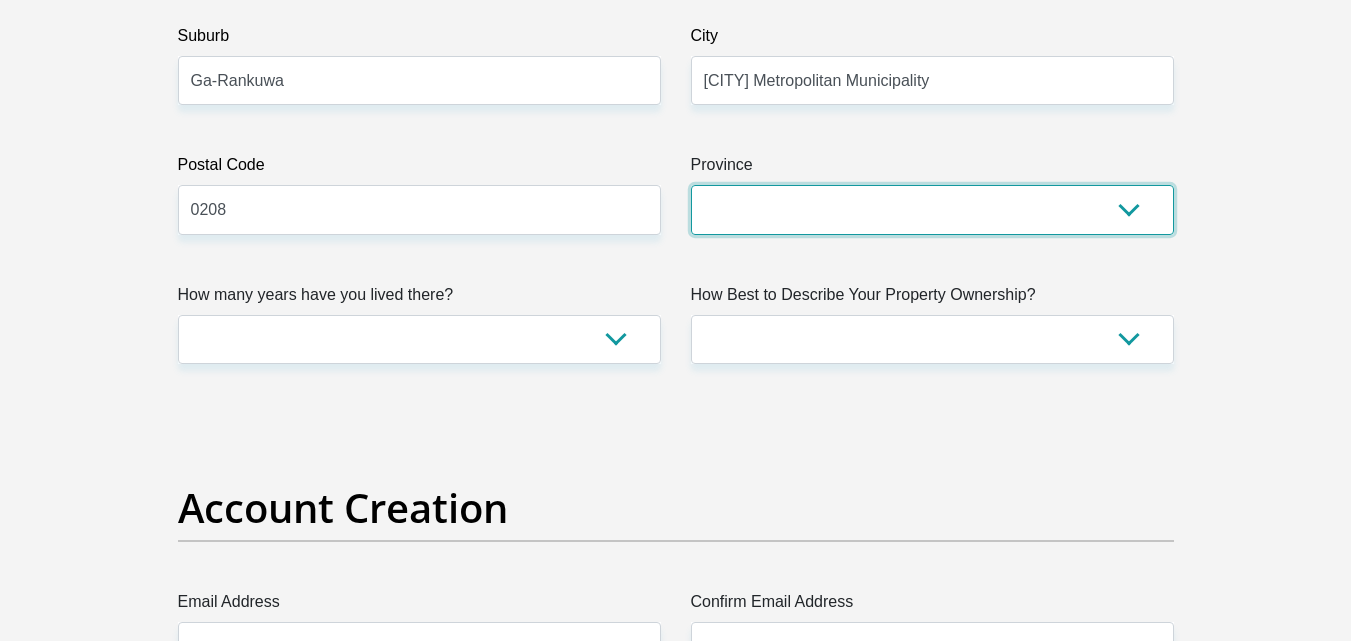 click on "Eastern Cape
Free State
Gauteng
KwaZulu-Natal
Limpopo
Mpumalanga
Northern Cape
North West
Western Cape" at bounding box center [932, 209] 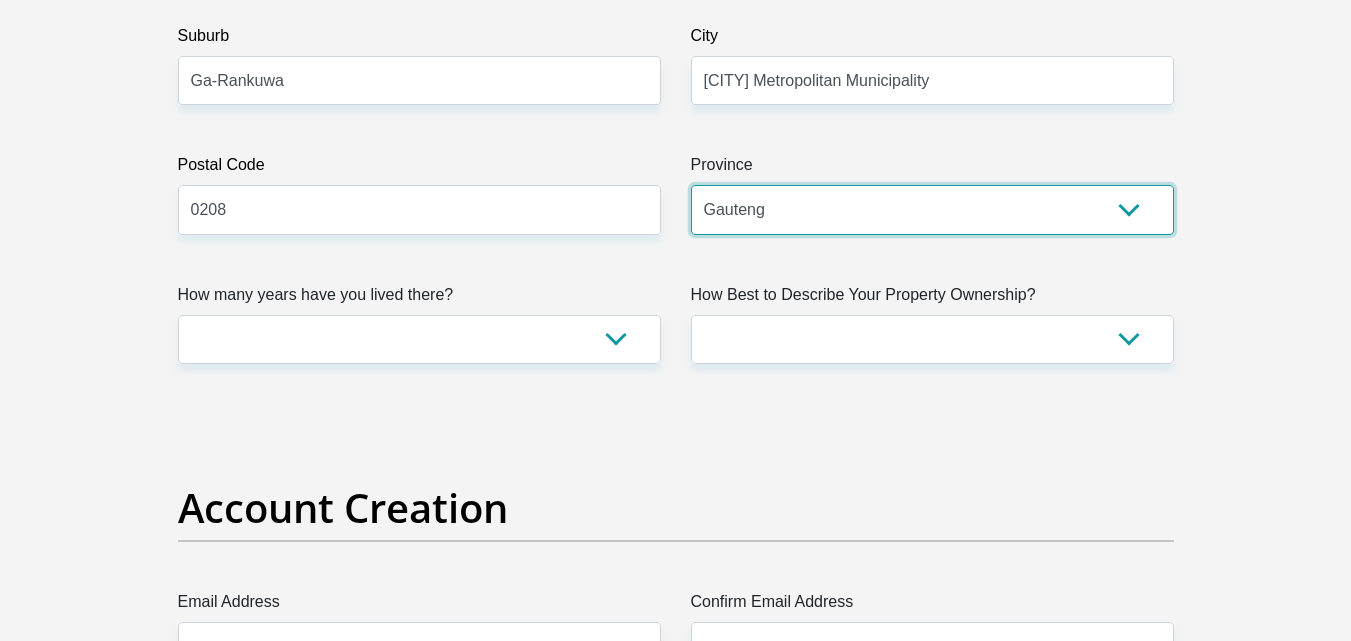 click on "Eastern Cape
Free State
Gauteng
KwaZulu-Natal
Limpopo
Mpumalanga
Northern Cape
North West
Western Cape" at bounding box center (932, 209) 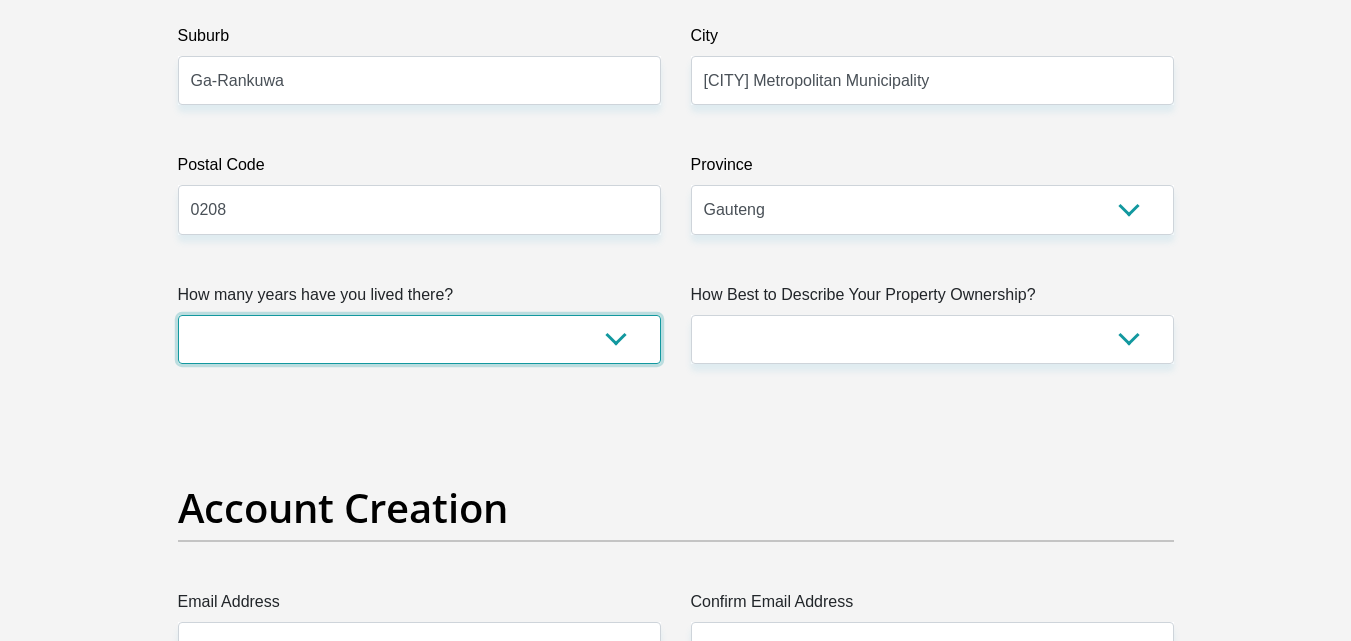 click on "less than 1 year
1-3 years
3-5 years
5+ years" at bounding box center [419, 339] 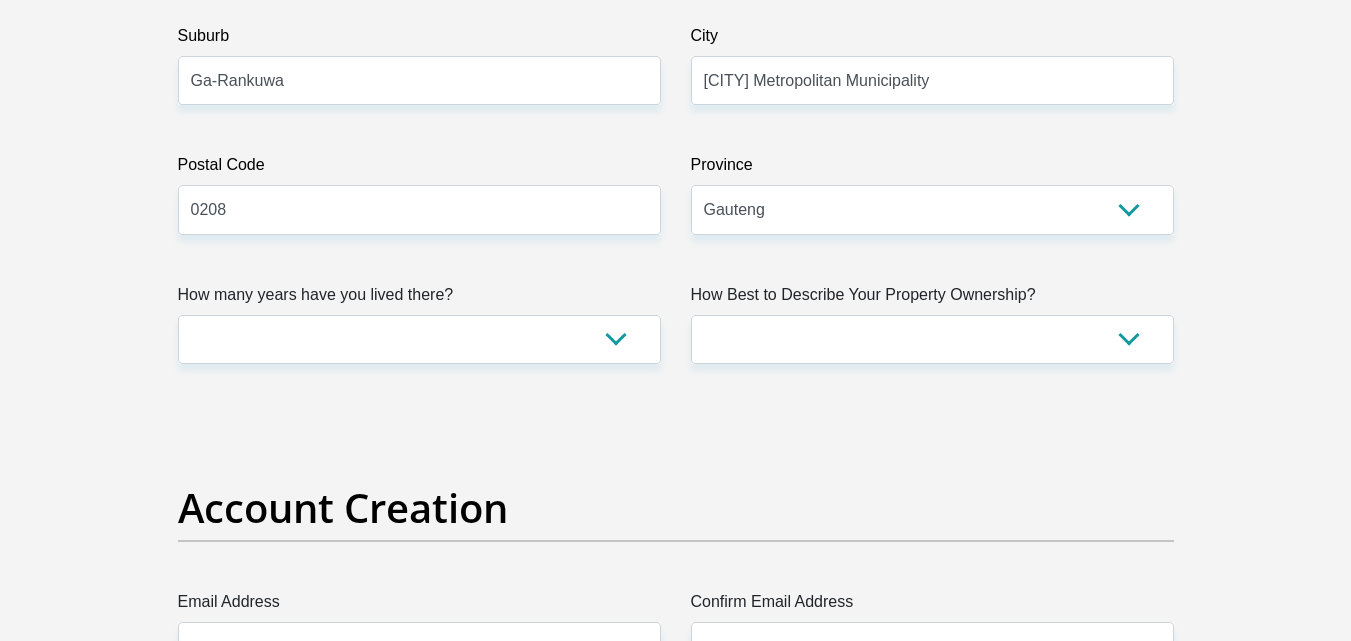 click on "Account Creation" at bounding box center [676, 508] 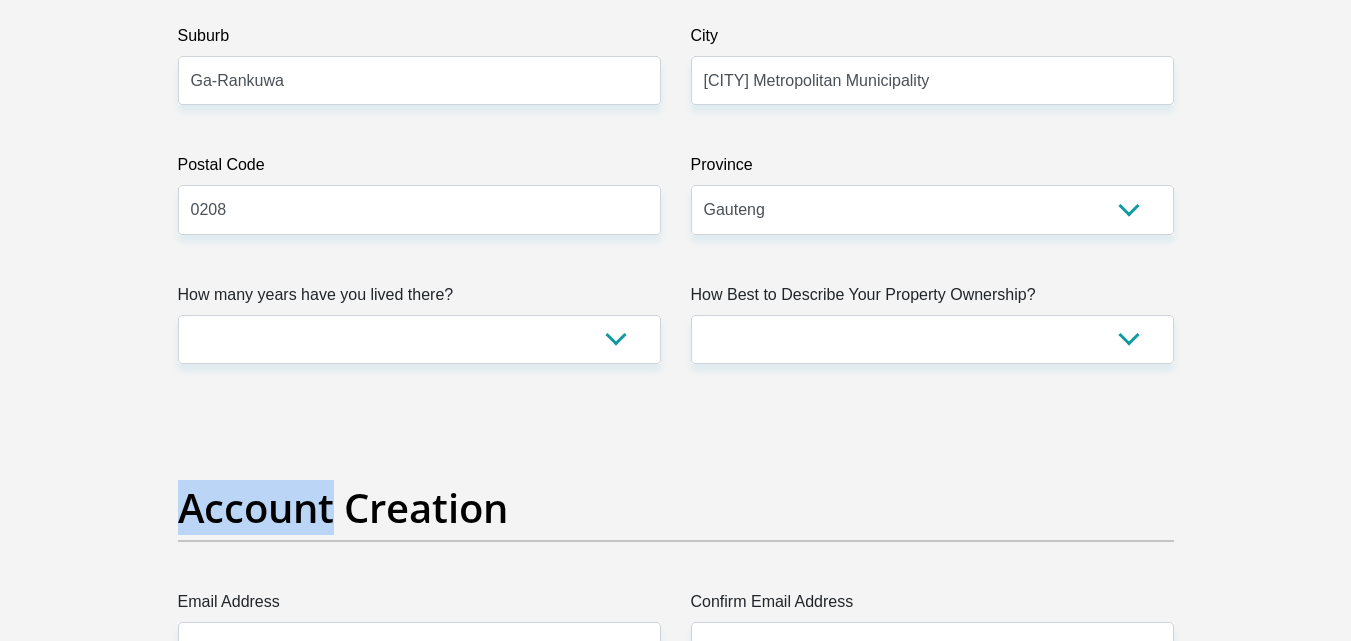 click on "Account Creation" at bounding box center (676, 508) 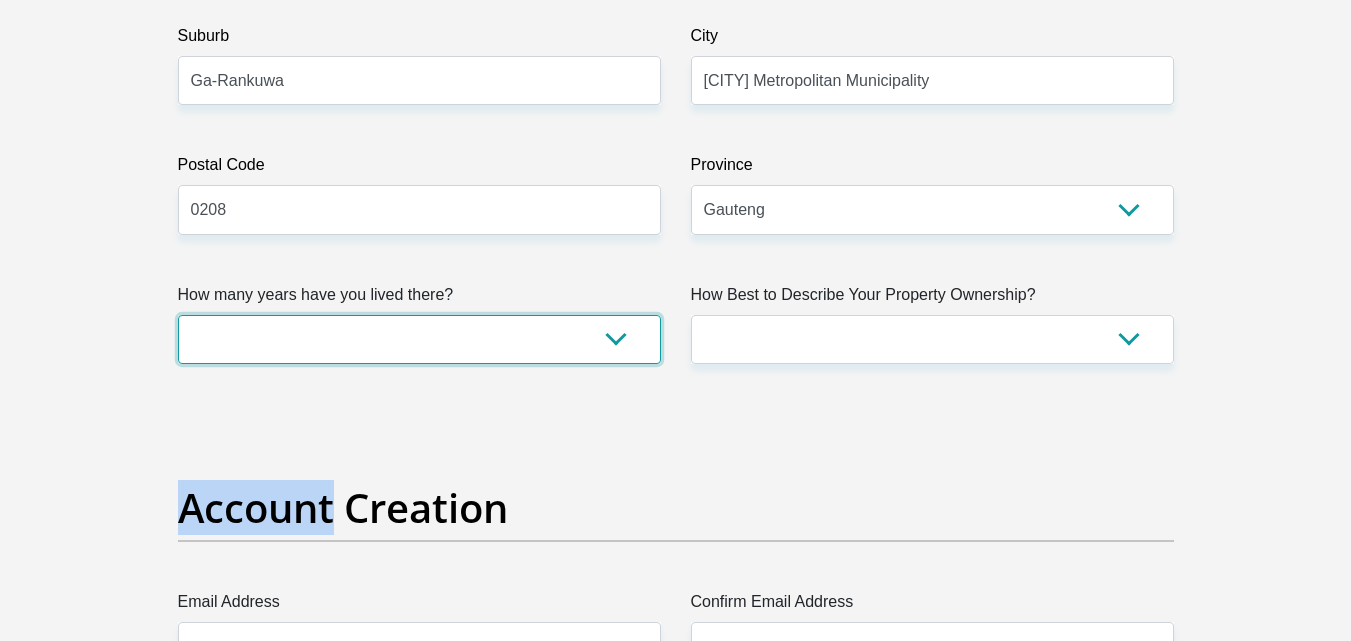 click on "less than 1 year
1-3 years
3-5 years
5+ years" at bounding box center (419, 339) 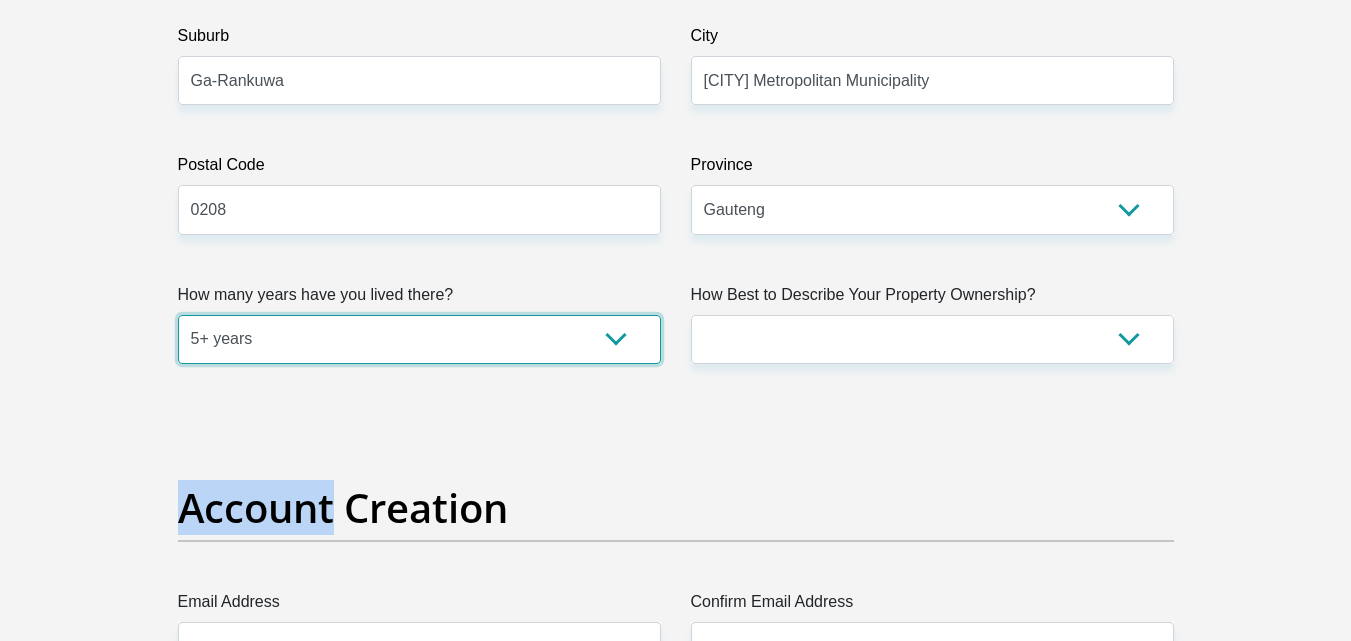 click on "less than 1 year
1-3 years
3-5 years
5+ years" at bounding box center (419, 339) 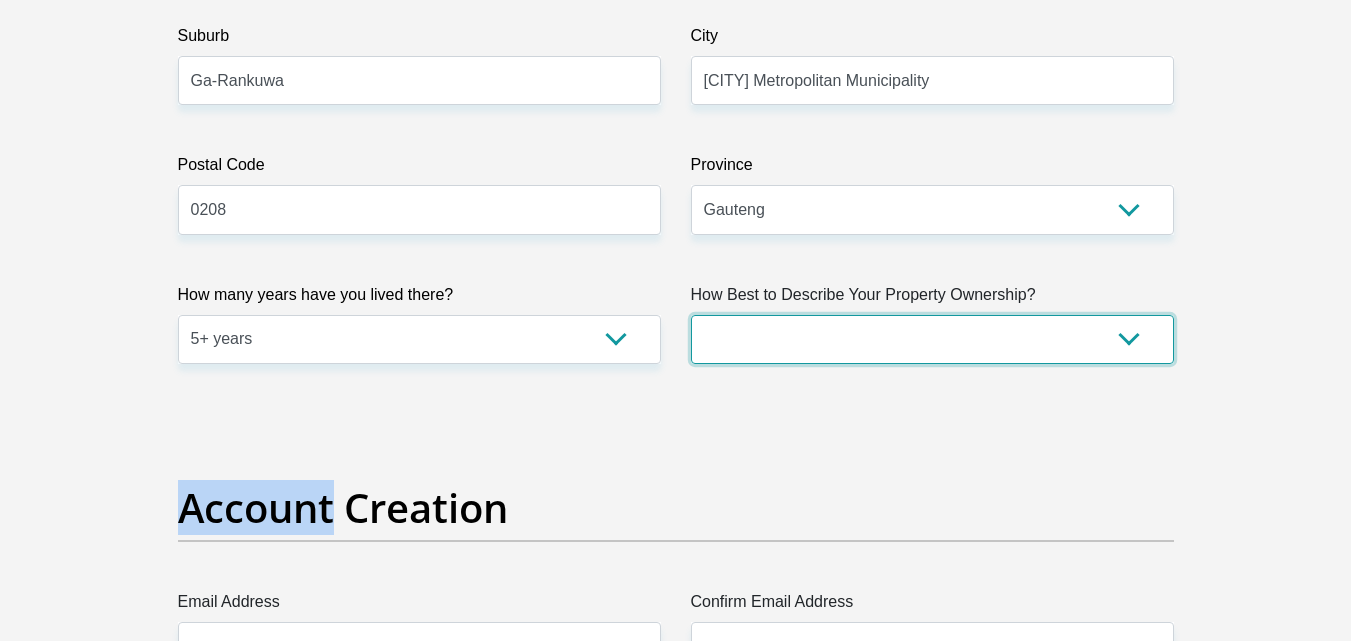 click on "Owned
Rented
Family Owned
Company Dwelling" at bounding box center [932, 339] 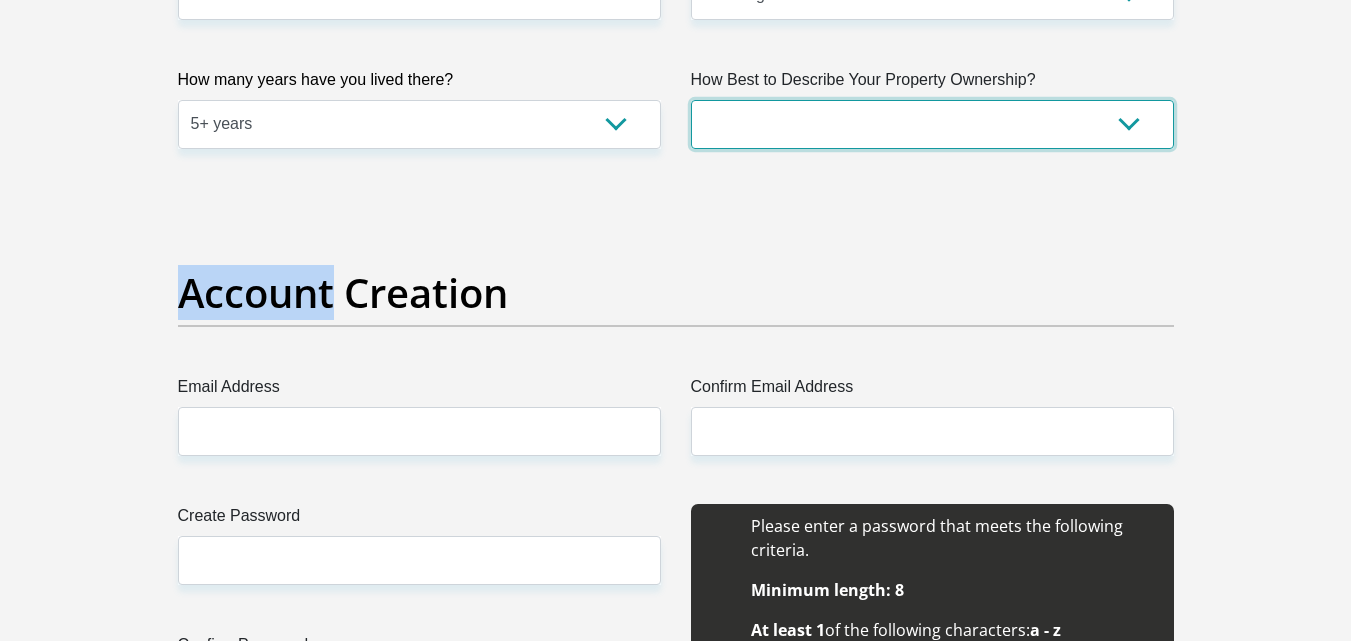 scroll, scrollTop: 1459, scrollLeft: 0, axis: vertical 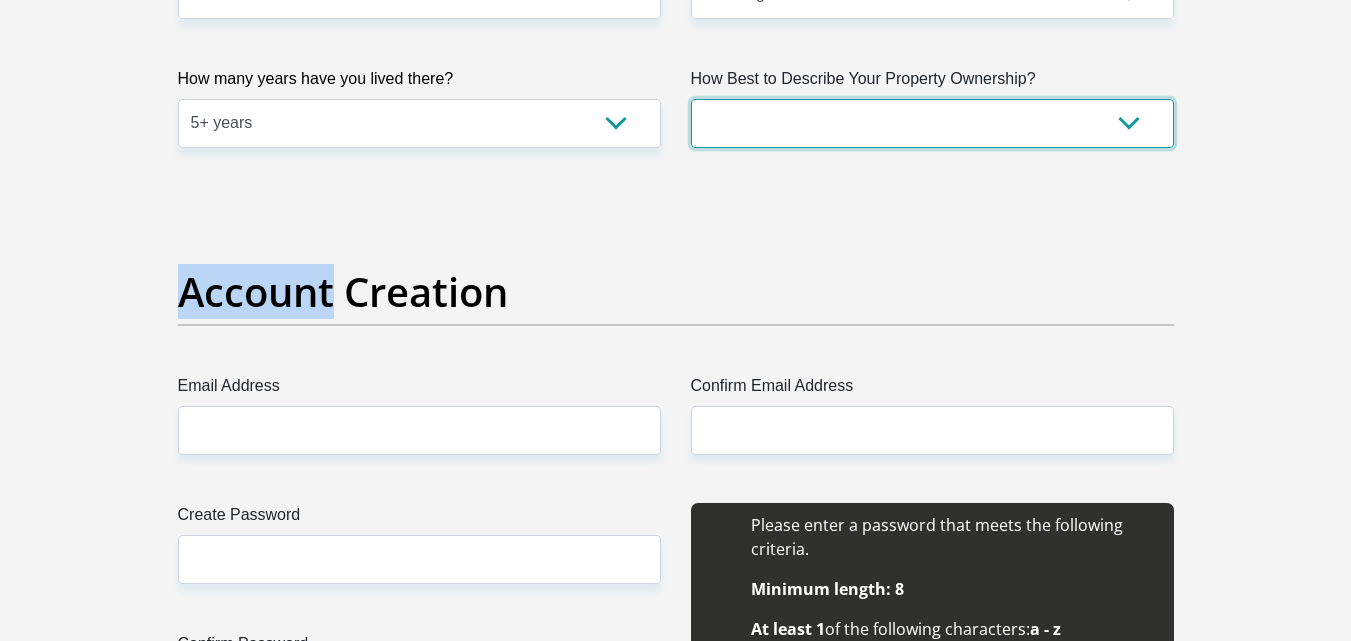 click on "Owned
Rented
Family Owned
Company Dwelling" at bounding box center (932, 123) 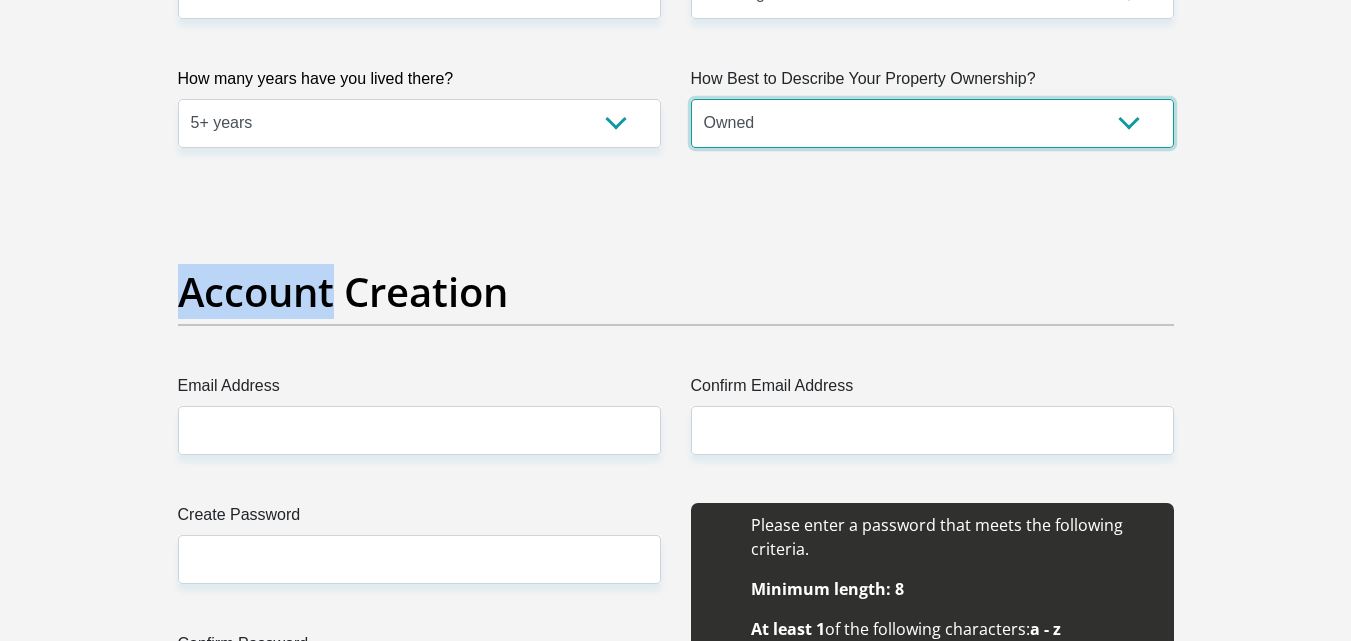 click on "Owned
Rented
Family Owned
Company Dwelling" at bounding box center [932, 123] 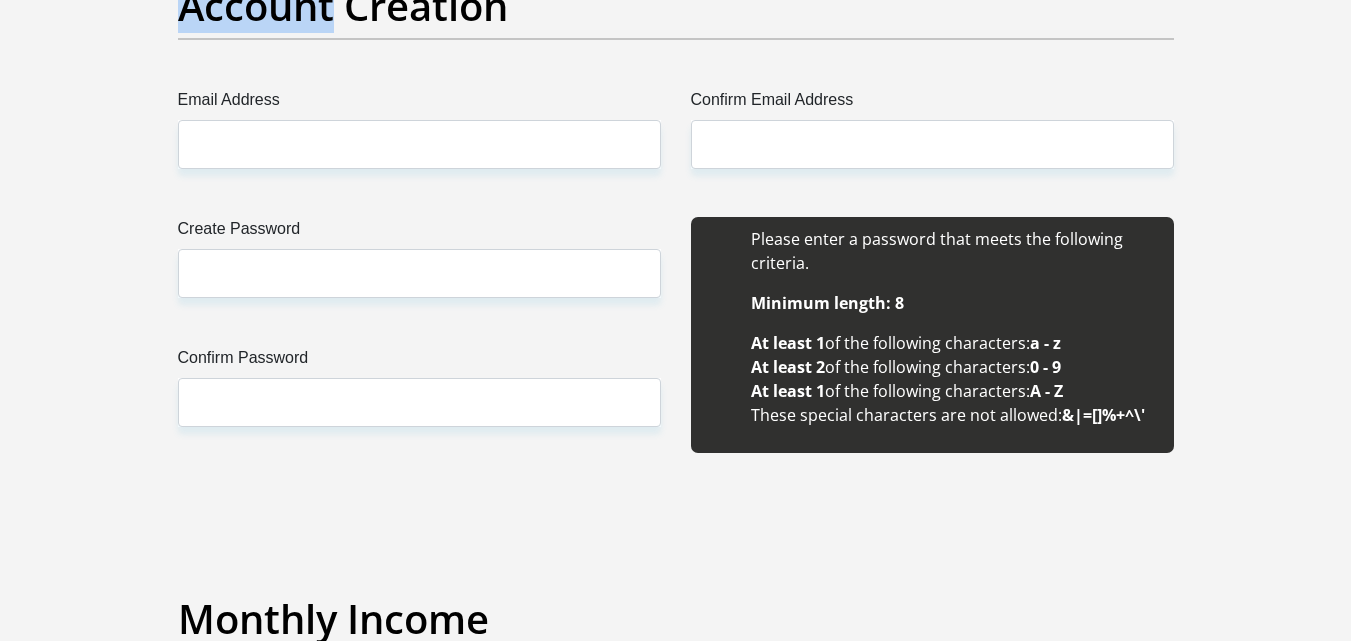 scroll, scrollTop: 1742, scrollLeft: 0, axis: vertical 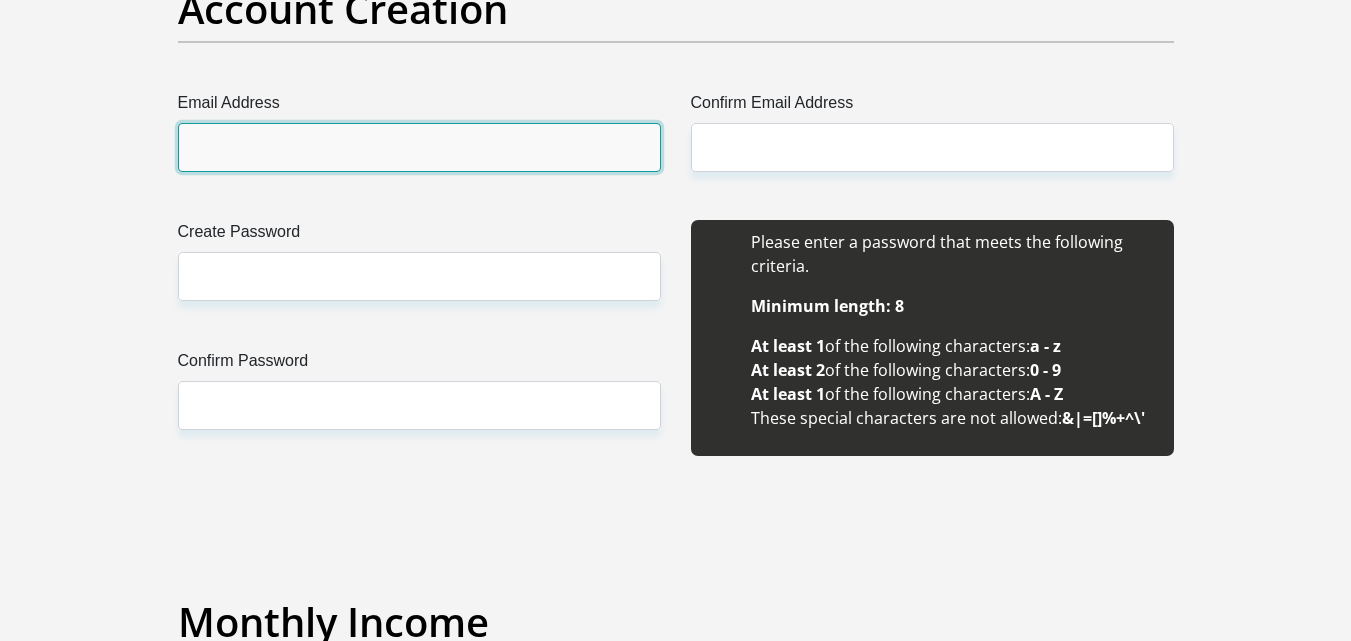 click on "Email Address" at bounding box center (419, 147) 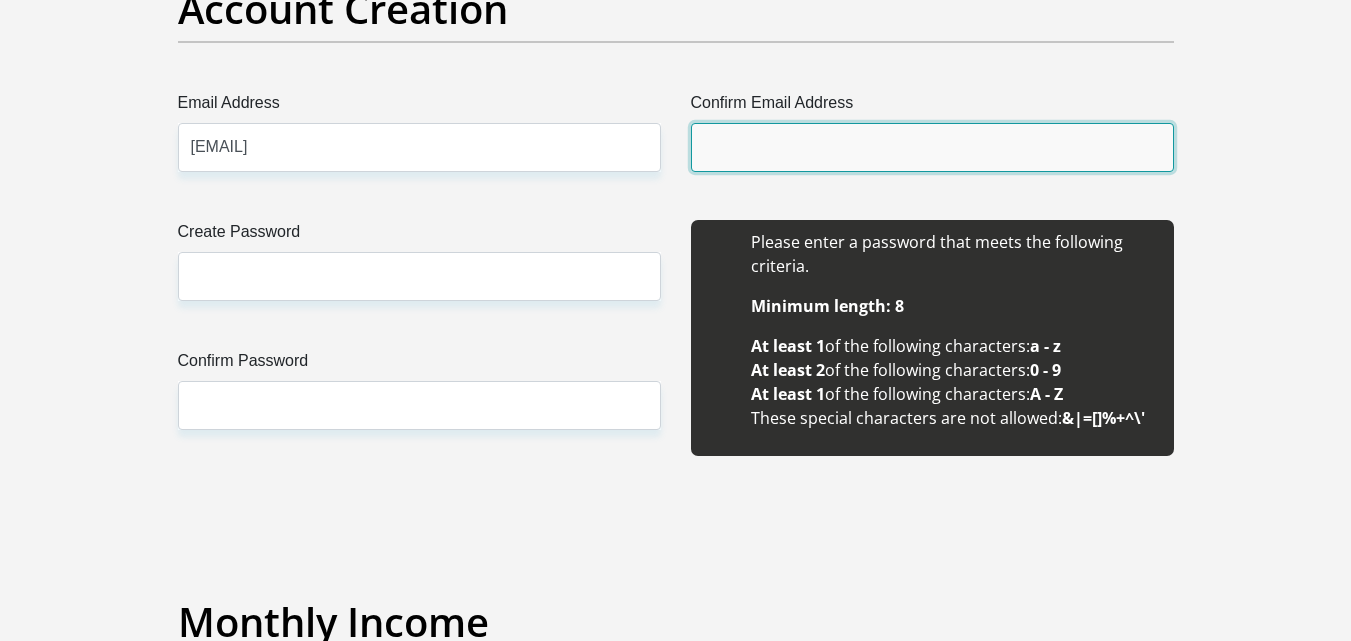 type on "moabitshepi07@gmail.com" 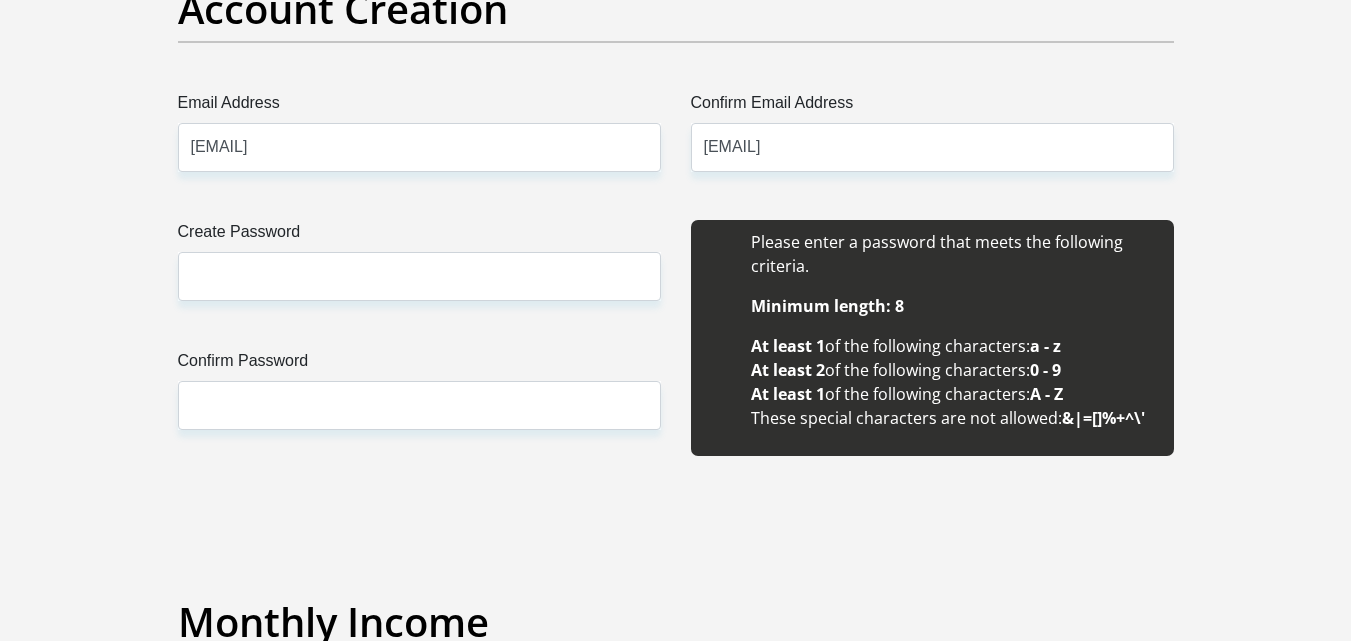 type 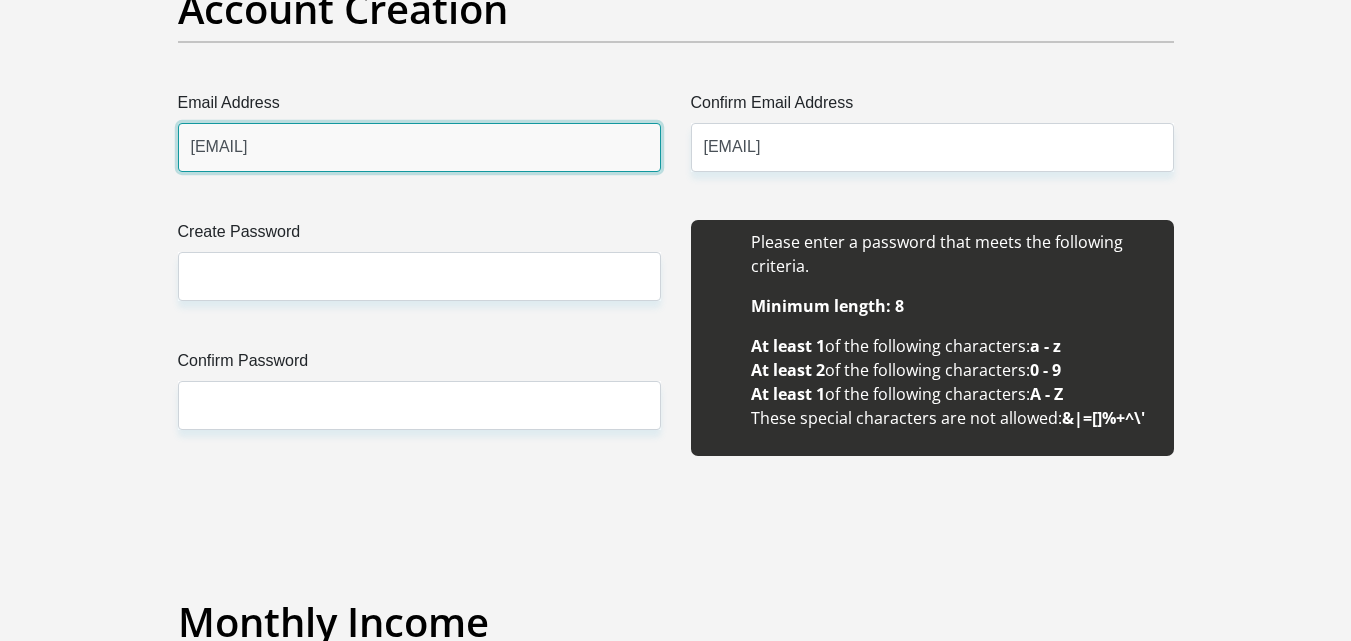 type 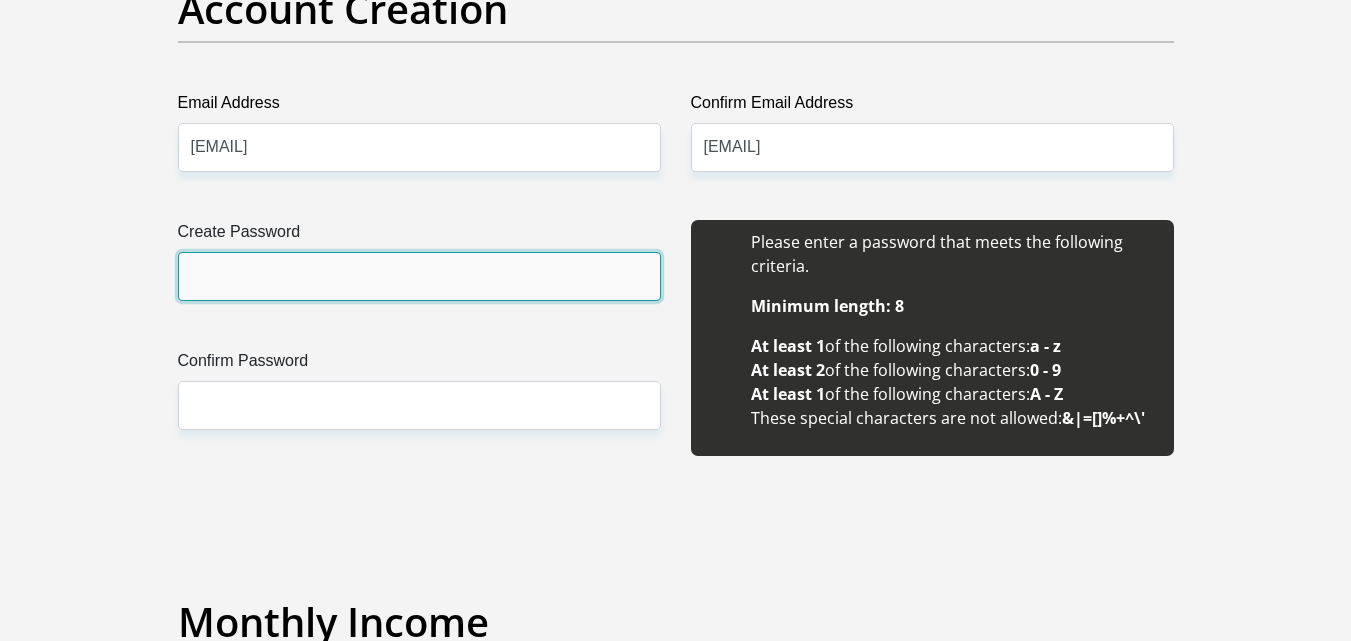 click on "Create Password" at bounding box center (419, 276) 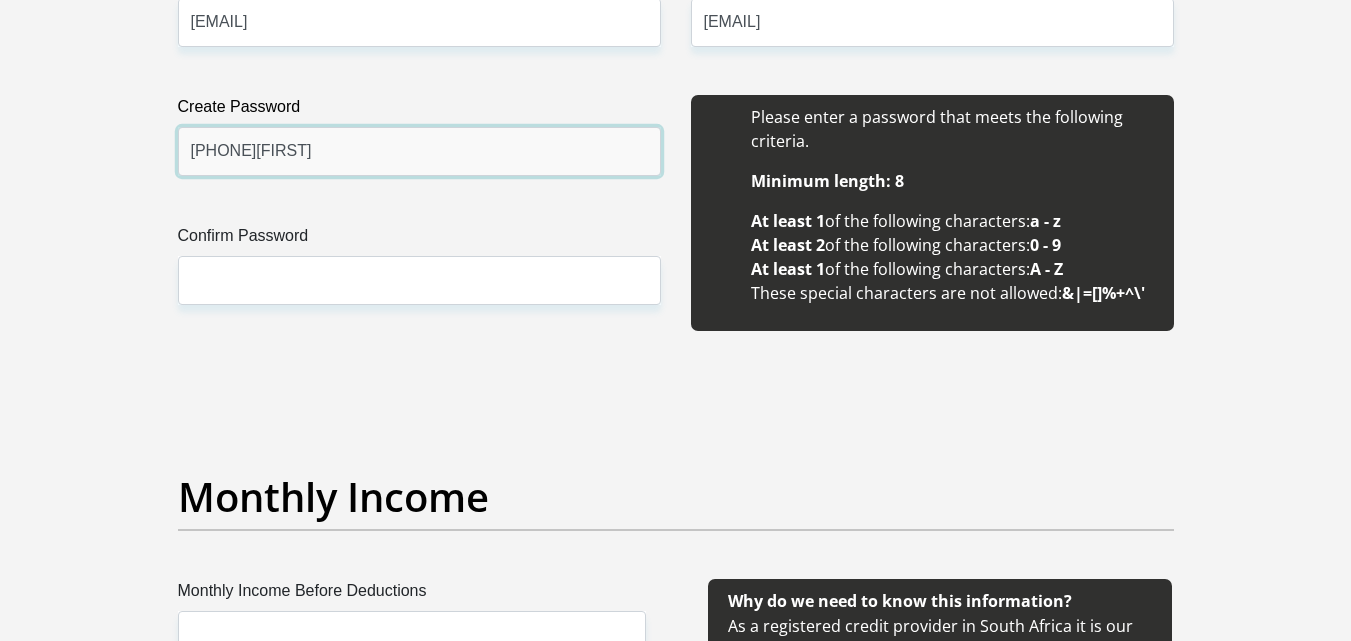 scroll, scrollTop: 1868, scrollLeft: 0, axis: vertical 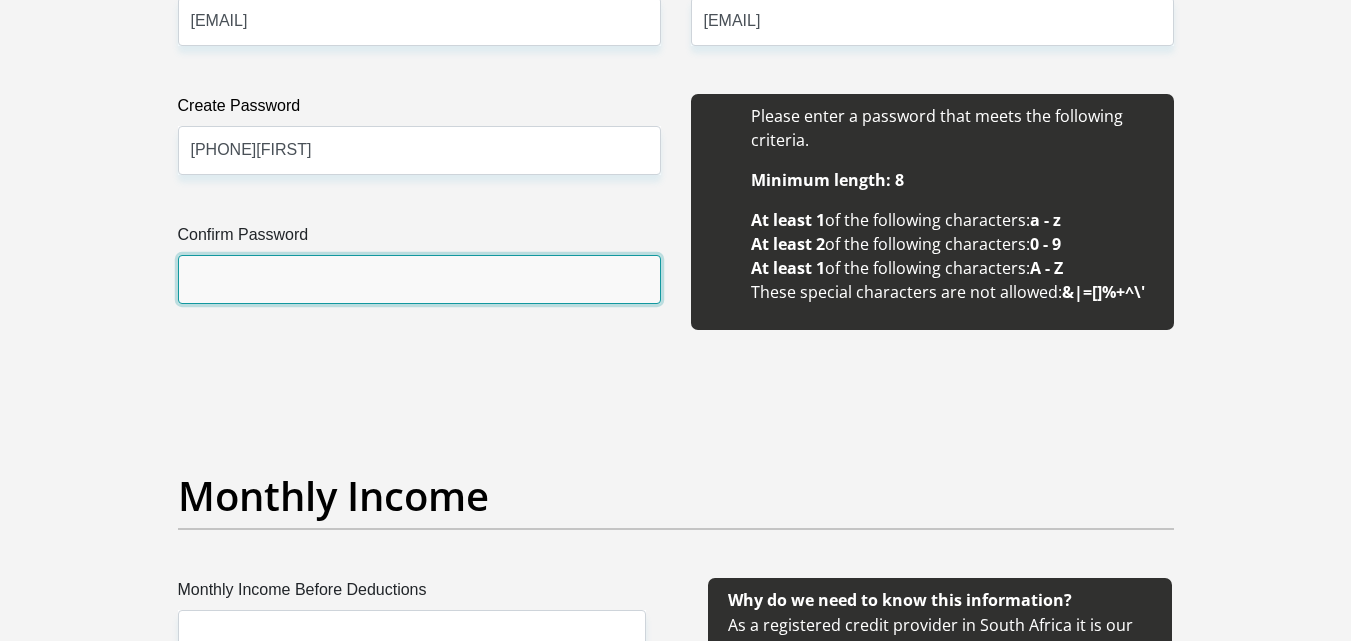 click on "Confirm Password" at bounding box center [419, 279] 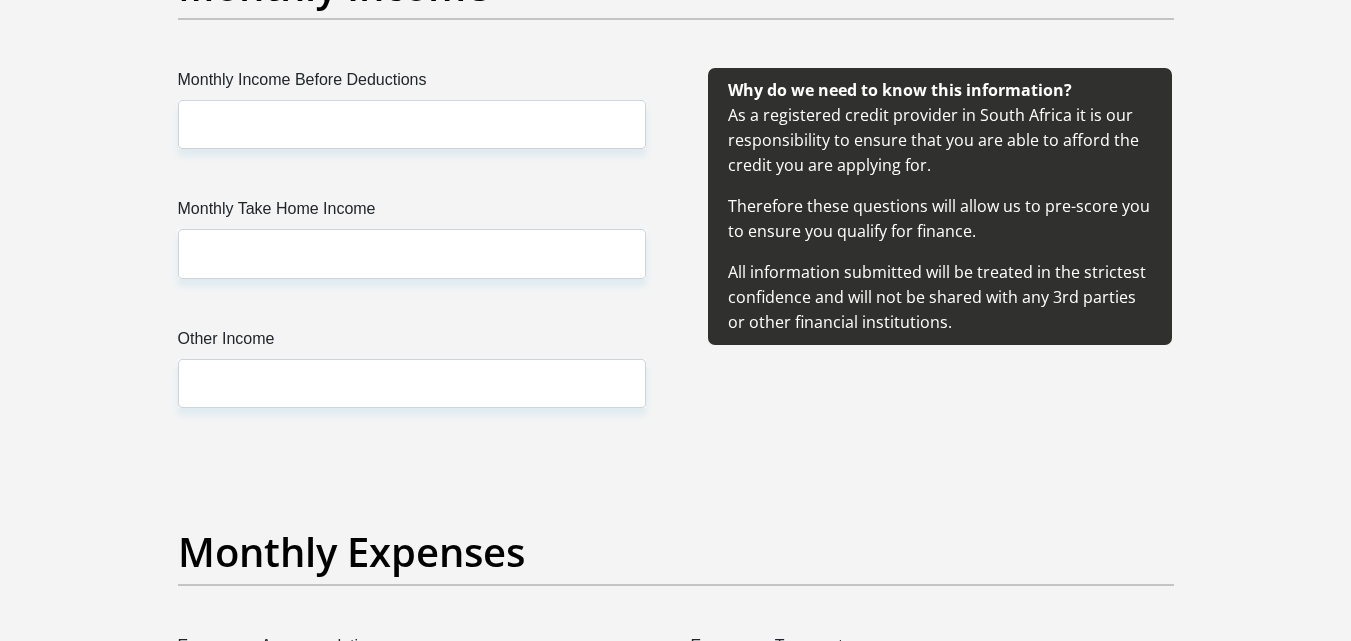 scroll, scrollTop: 2386, scrollLeft: 0, axis: vertical 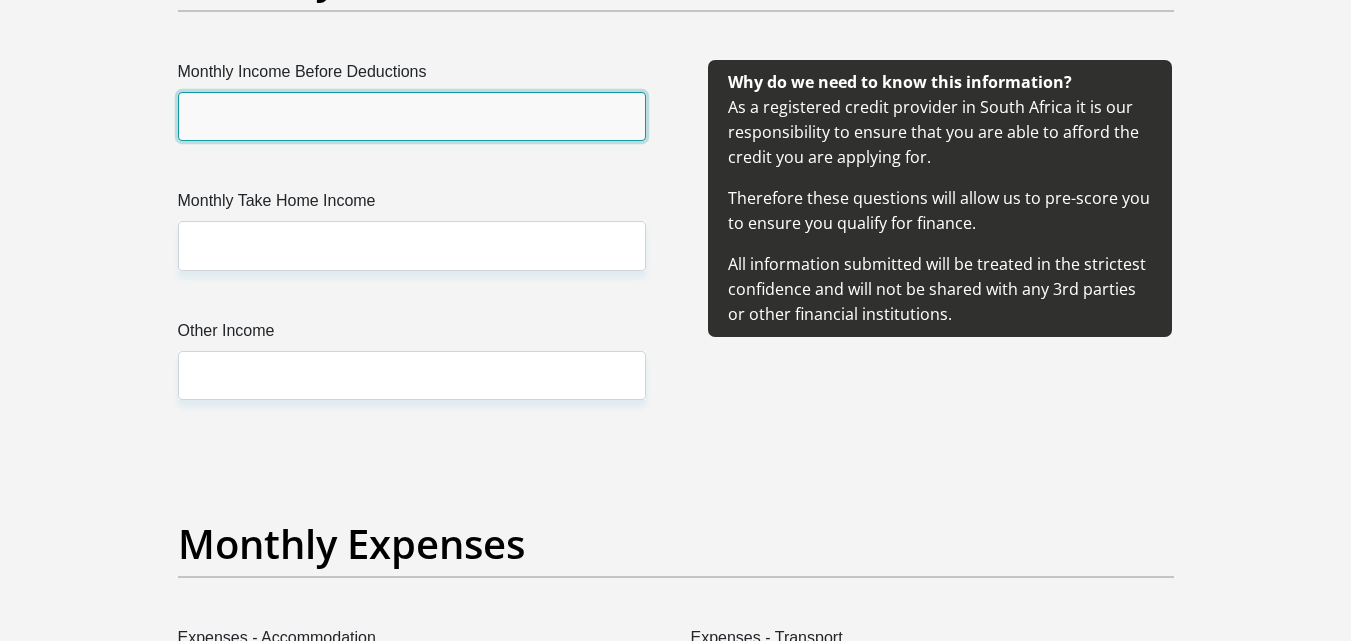 click on "Monthly Income Before Deductions" at bounding box center (412, 116) 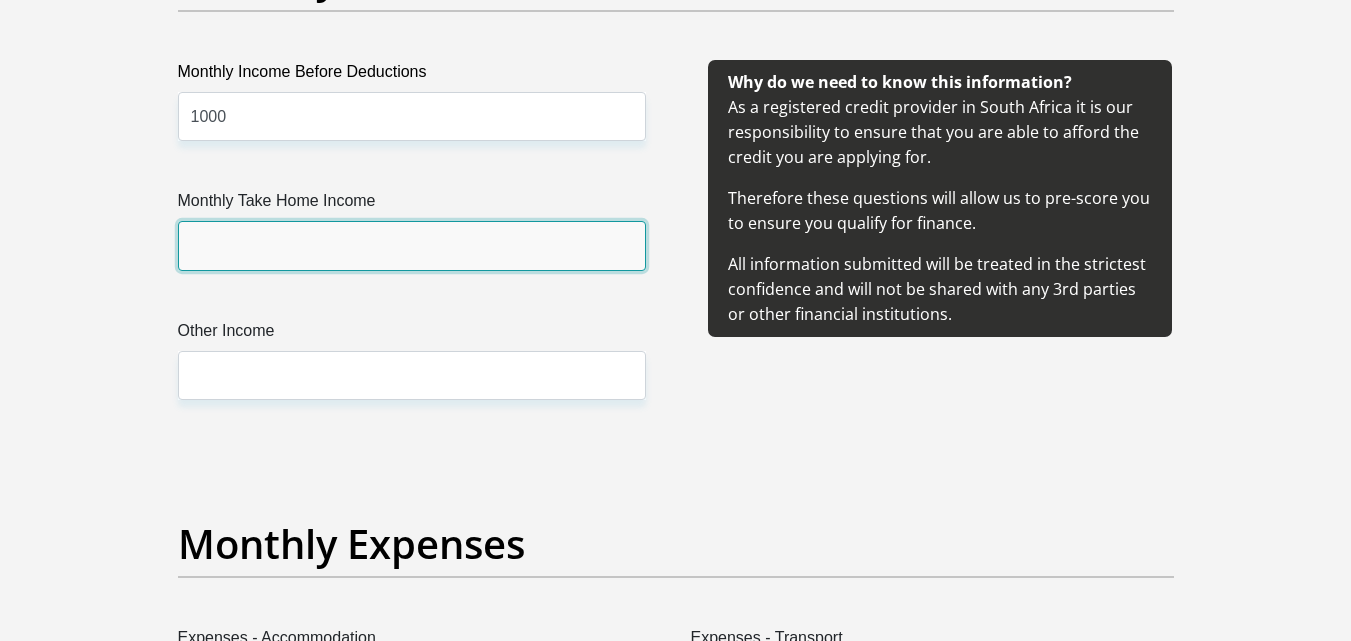 click on "Monthly Take Home Income" at bounding box center (412, 245) 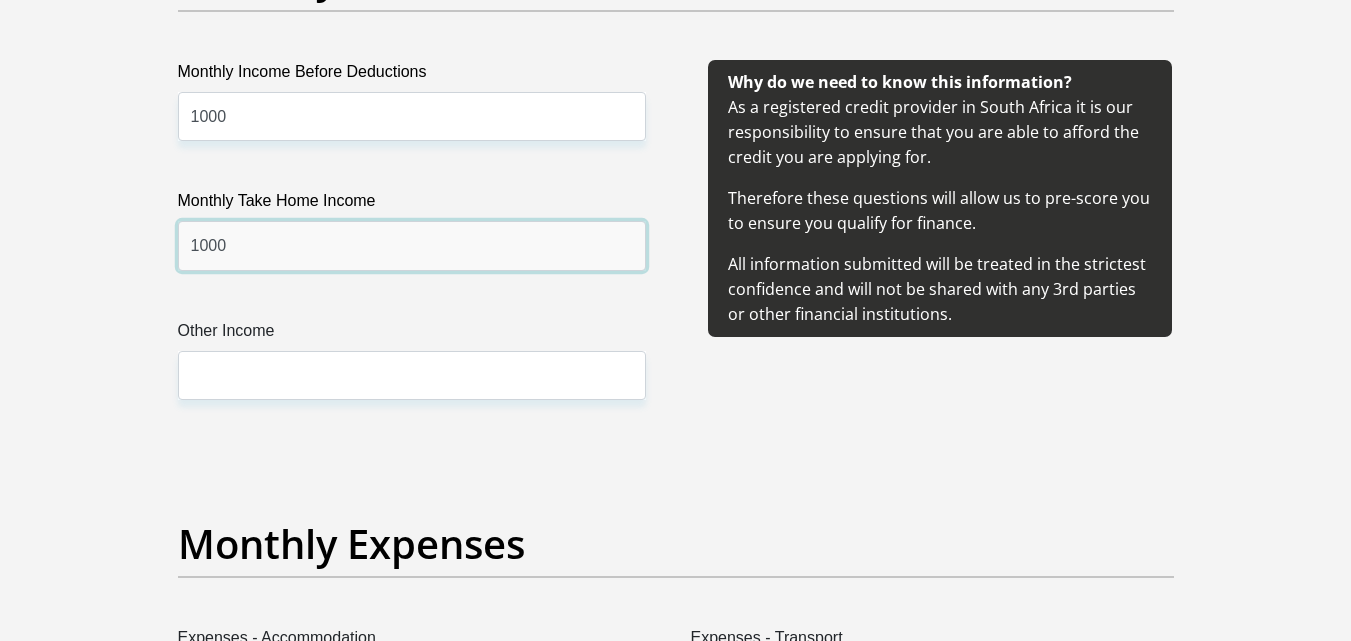 scroll, scrollTop: 2457, scrollLeft: 0, axis: vertical 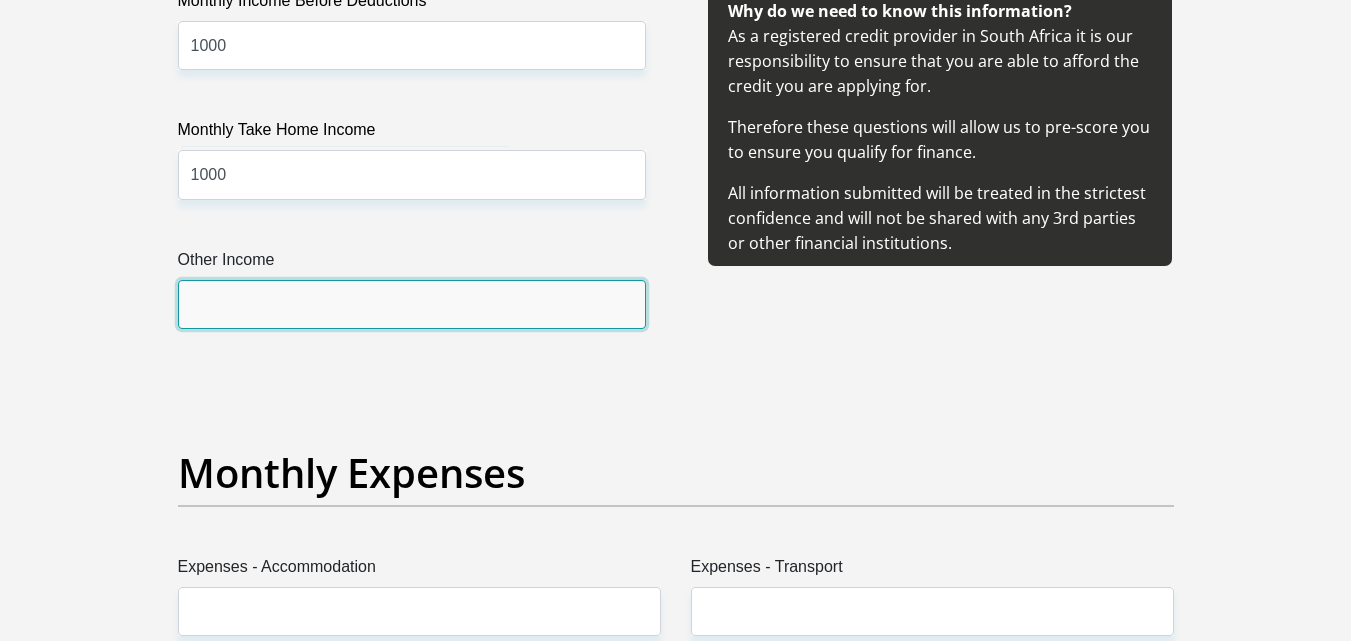 click on "Other Income" at bounding box center (412, 304) 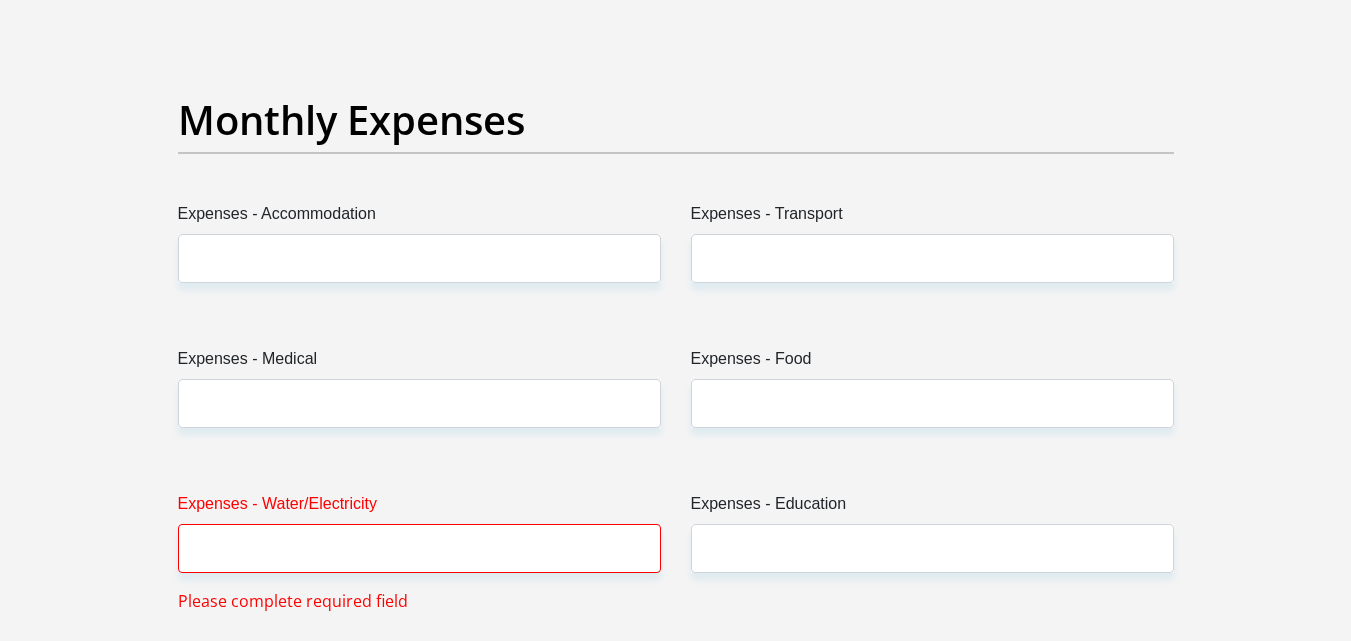scroll, scrollTop: 2826, scrollLeft: 0, axis: vertical 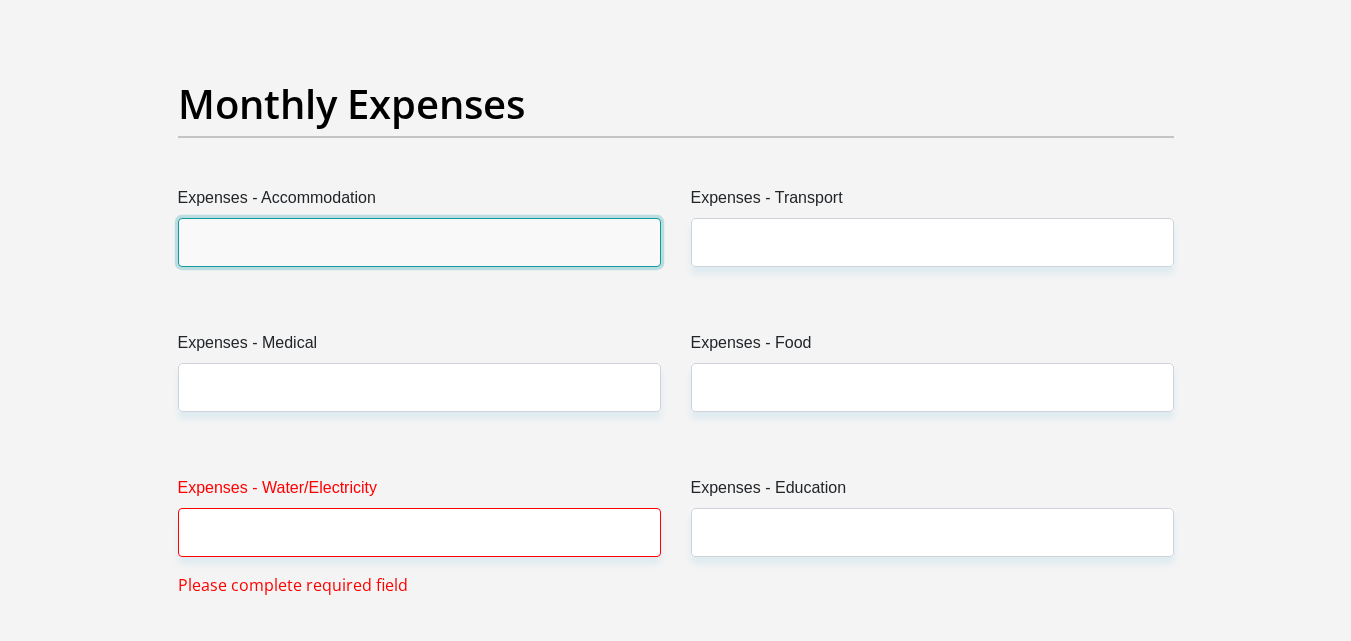click on "Expenses - Accommodation" at bounding box center [419, 242] 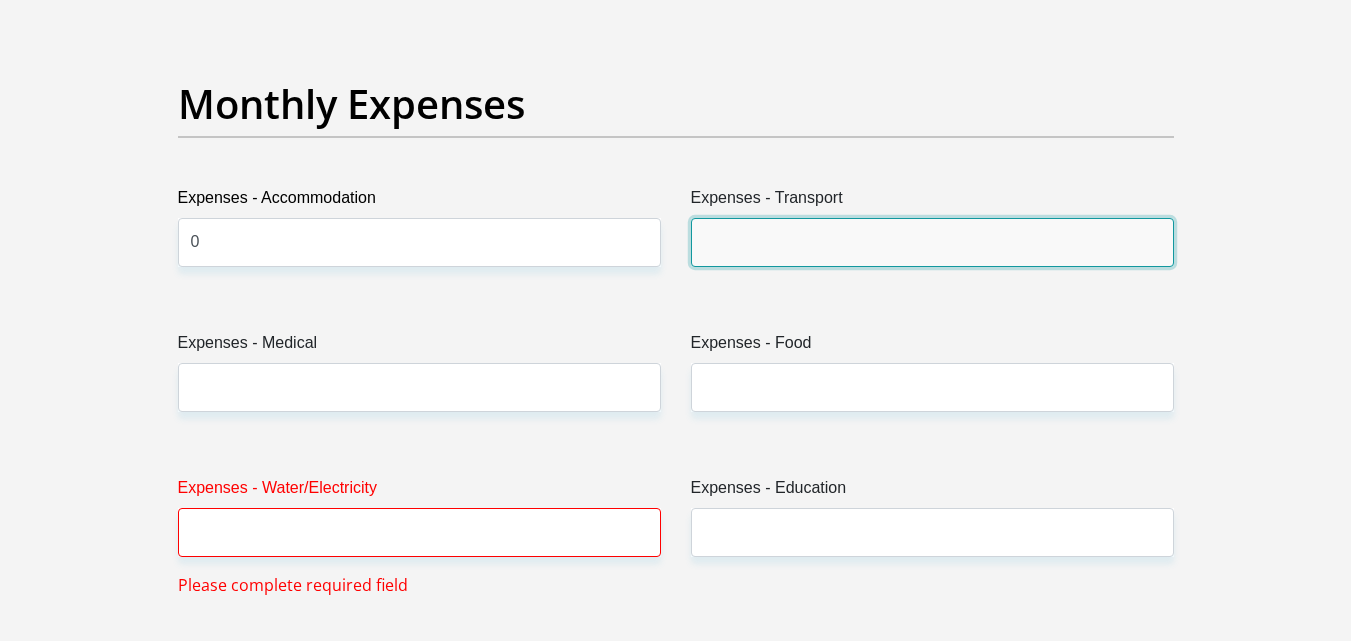 click on "Expenses - Transport" at bounding box center [932, 242] 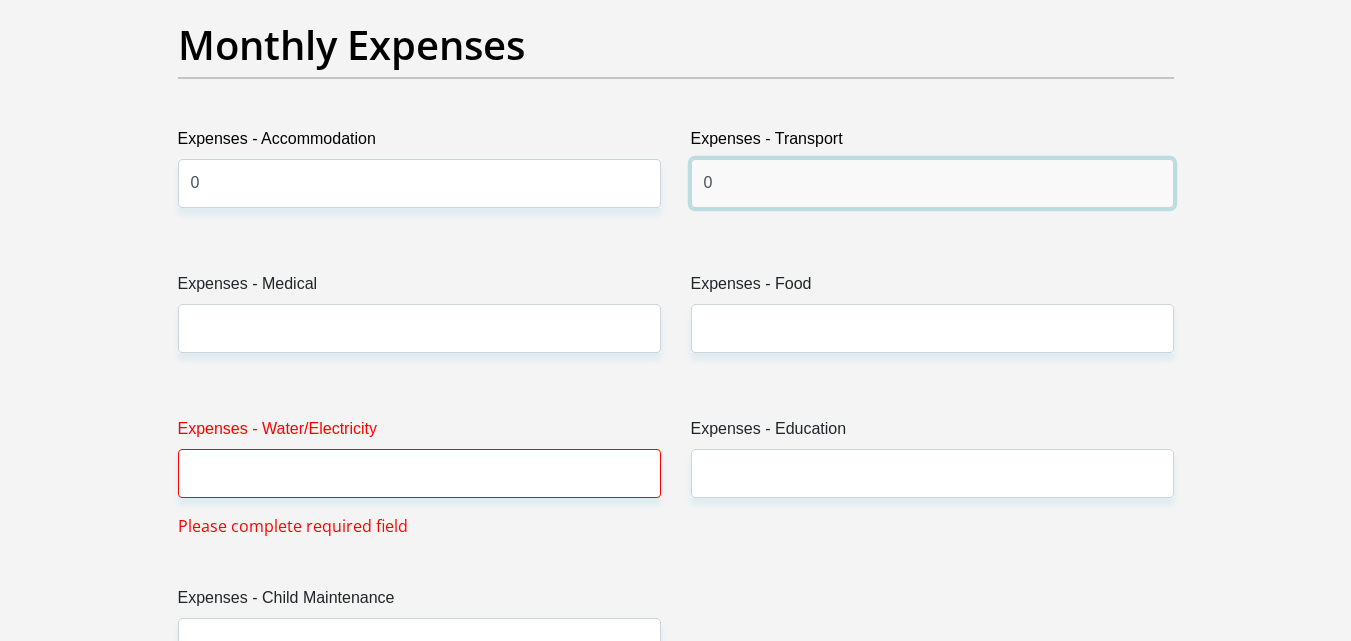 scroll, scrollTop: 2910, scrollLeft: 0, axis: vertical 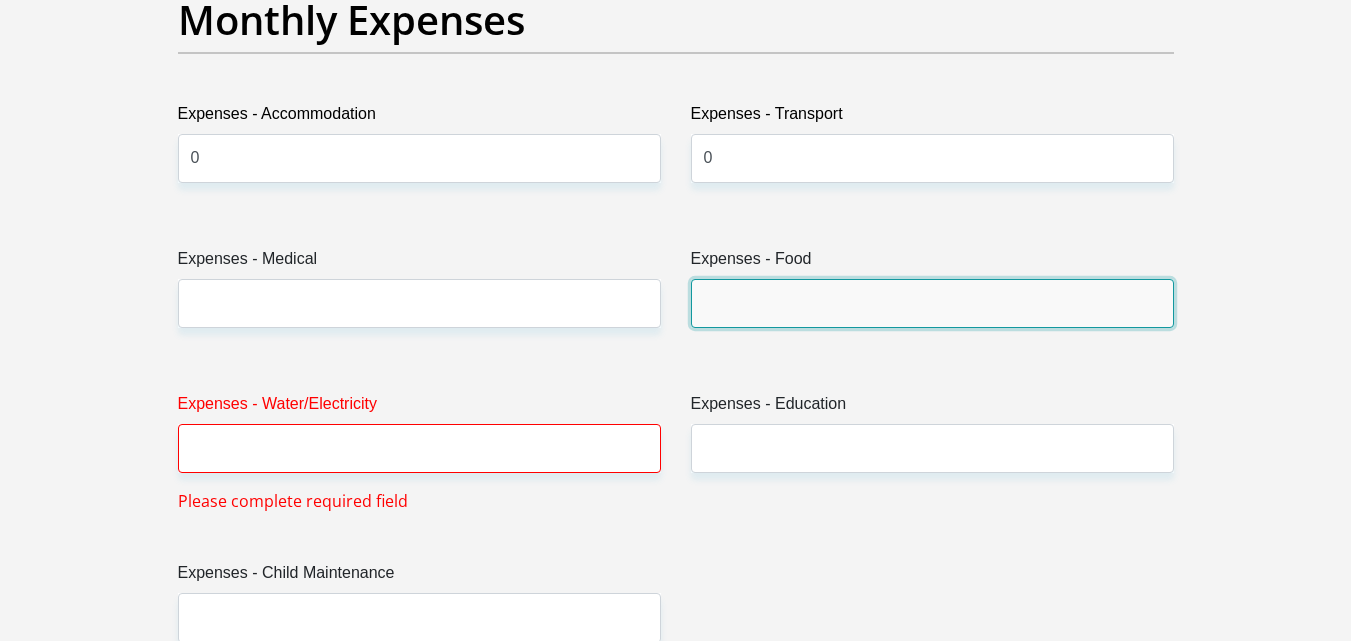 click on "Expenses - Food" at bounding box center [932, 303] 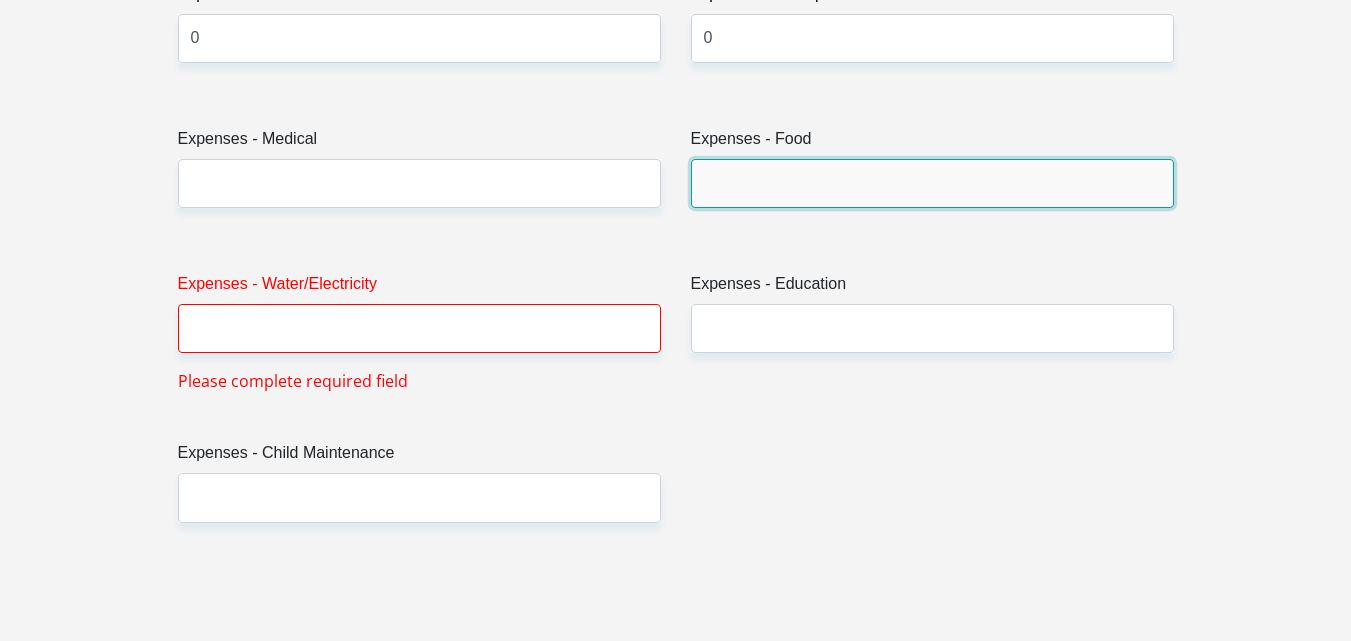 scroll, scrollTop: 3071, scrollLeft: 0, axis: vertical 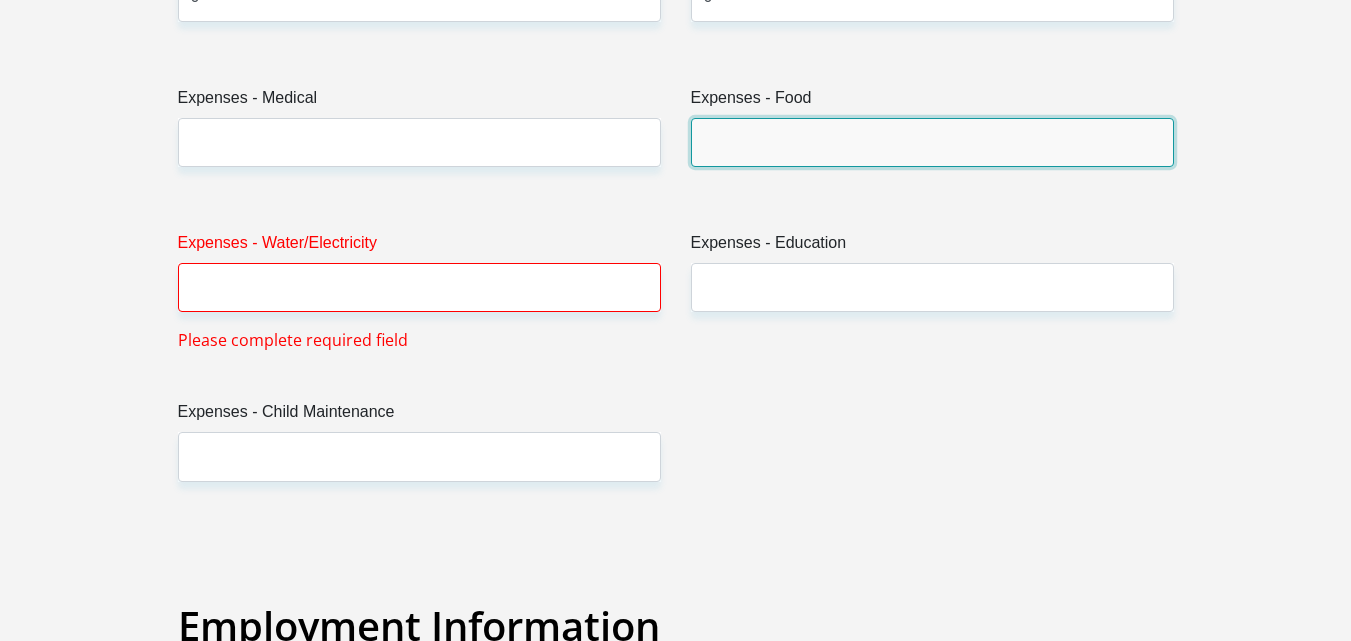 click on "Expenses - Food" at bounding box center [932, 142] 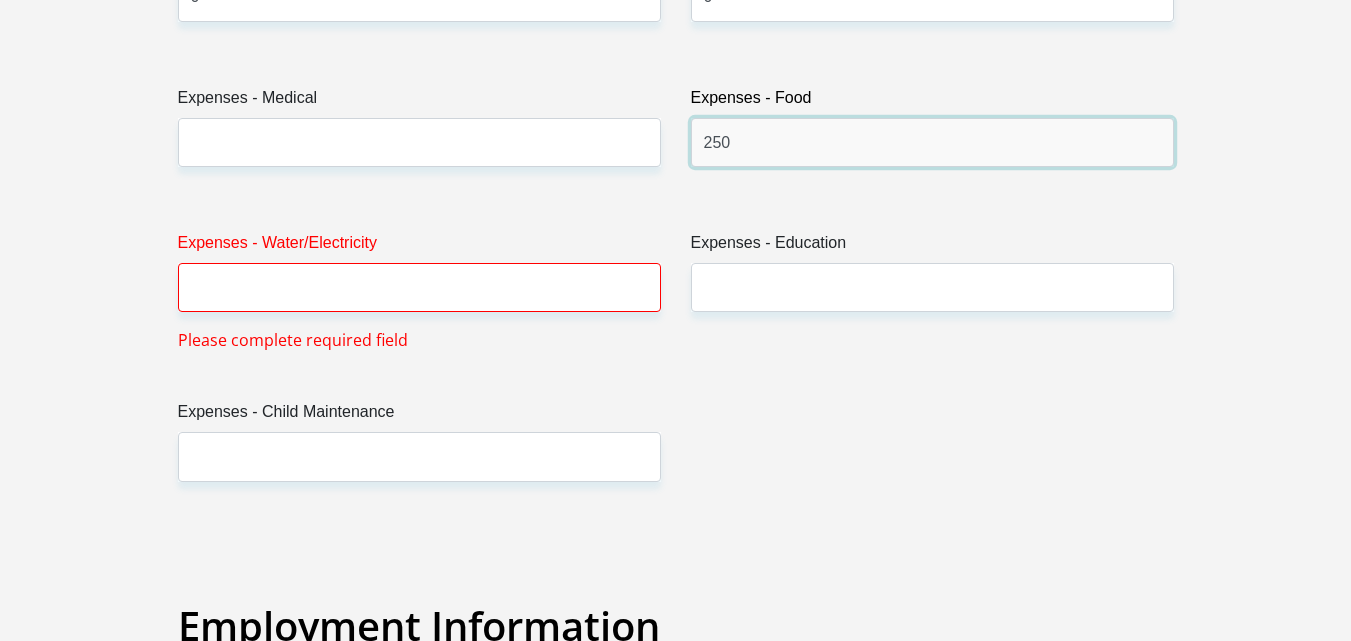 type on "250" 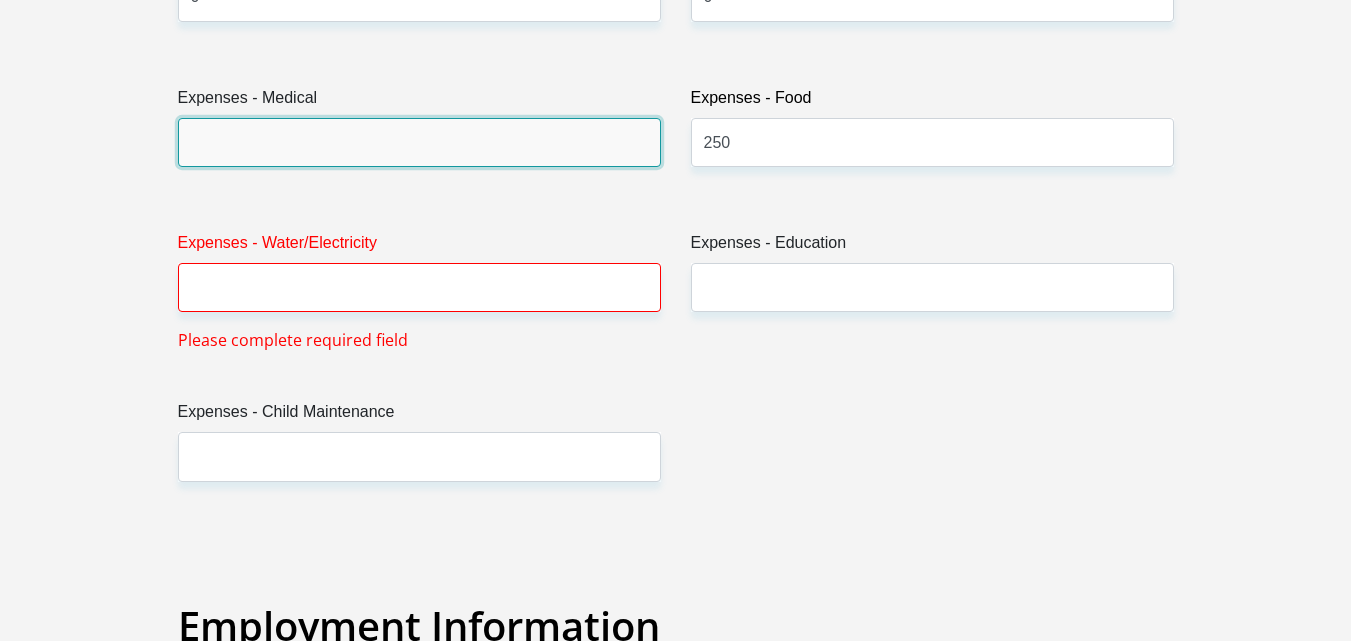 click on "Expenses - Medical" at bounding box center [419, 142] 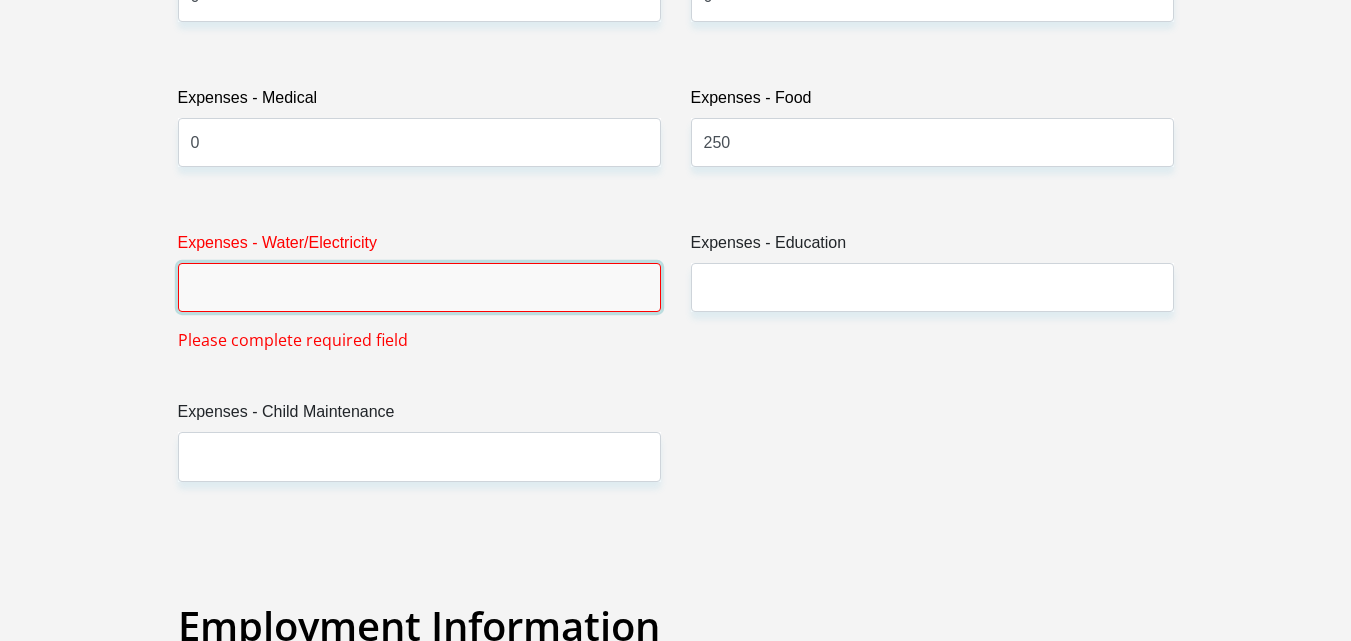 click on "Expenses - Water/Electricity" at bounding box center [419, 287] 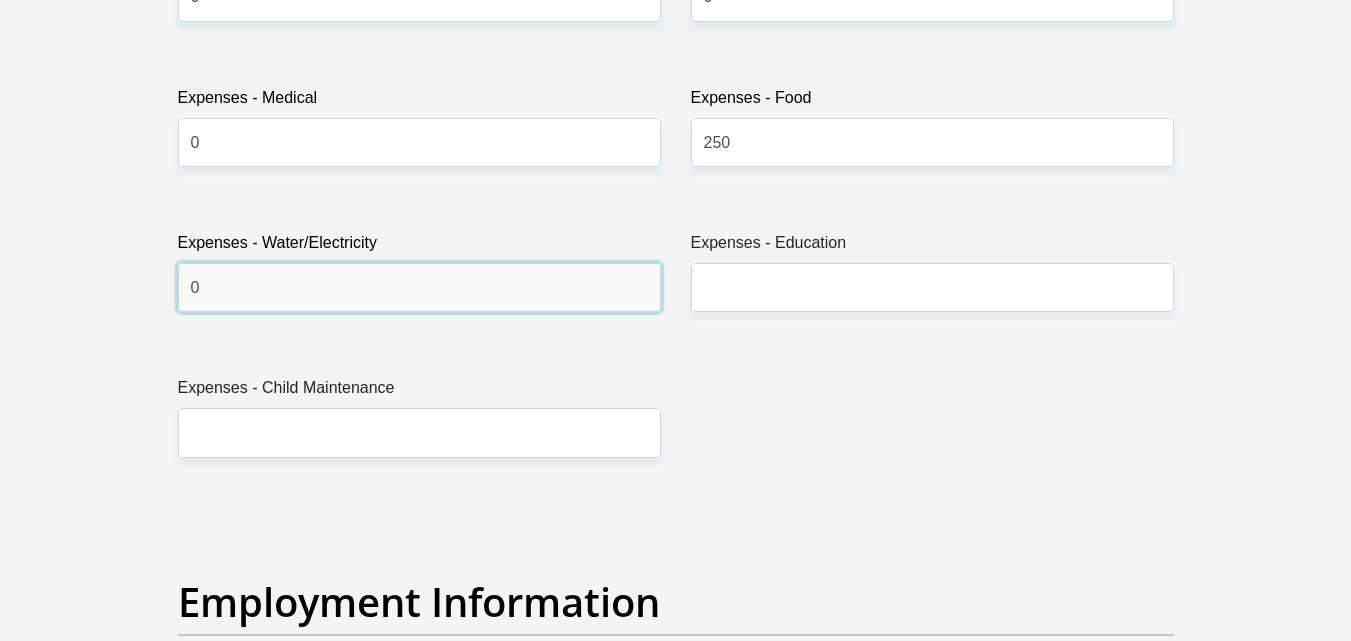type on "0" 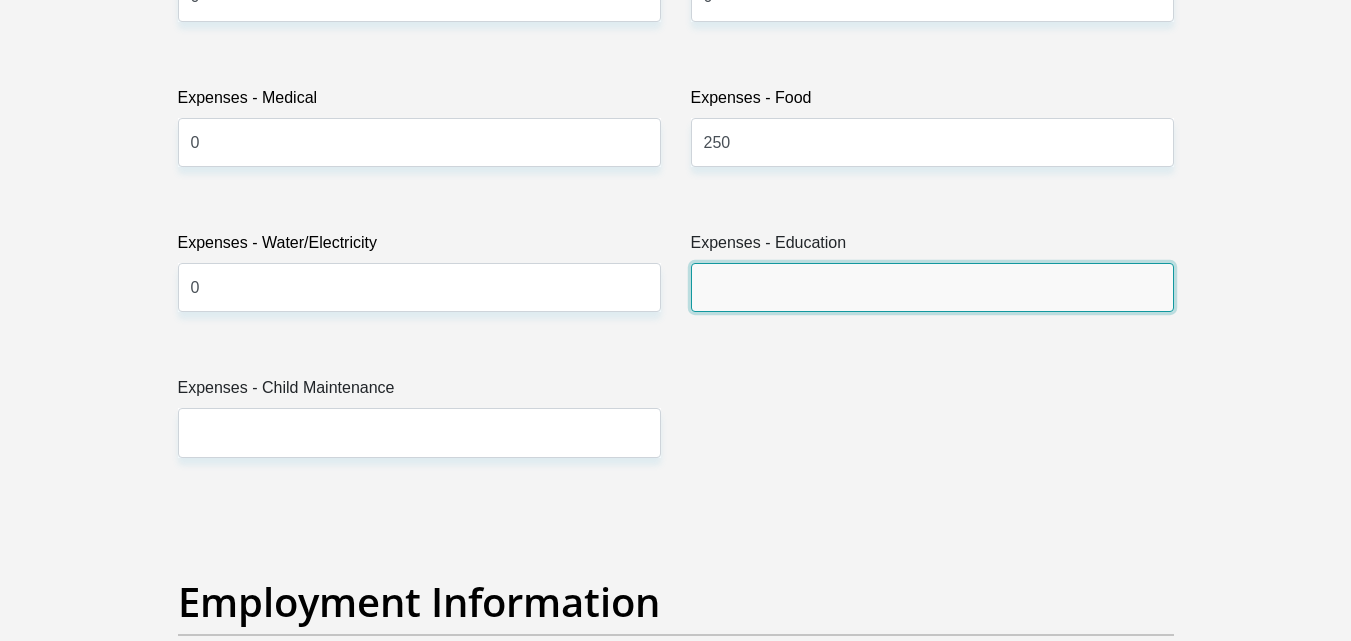 click on "Expenses - Education" at bounding box center (932, 287) 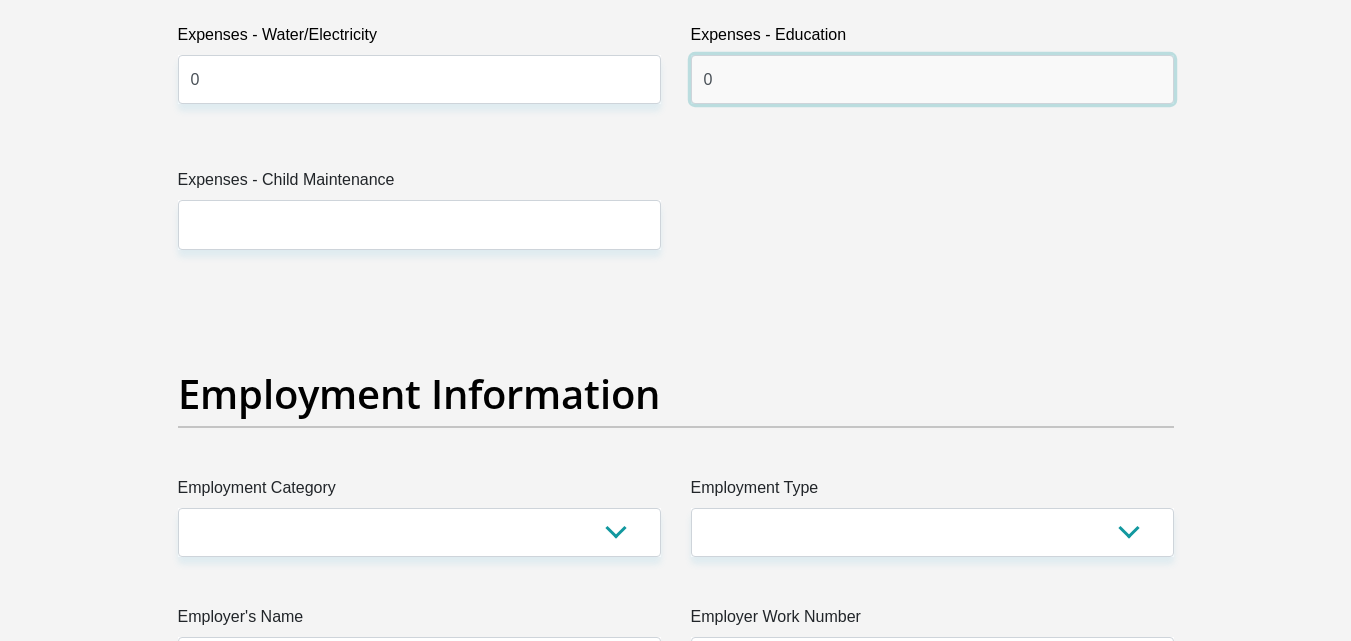 scroll, scrollTop: 3303, scrollLeft: 0, axis: vertical 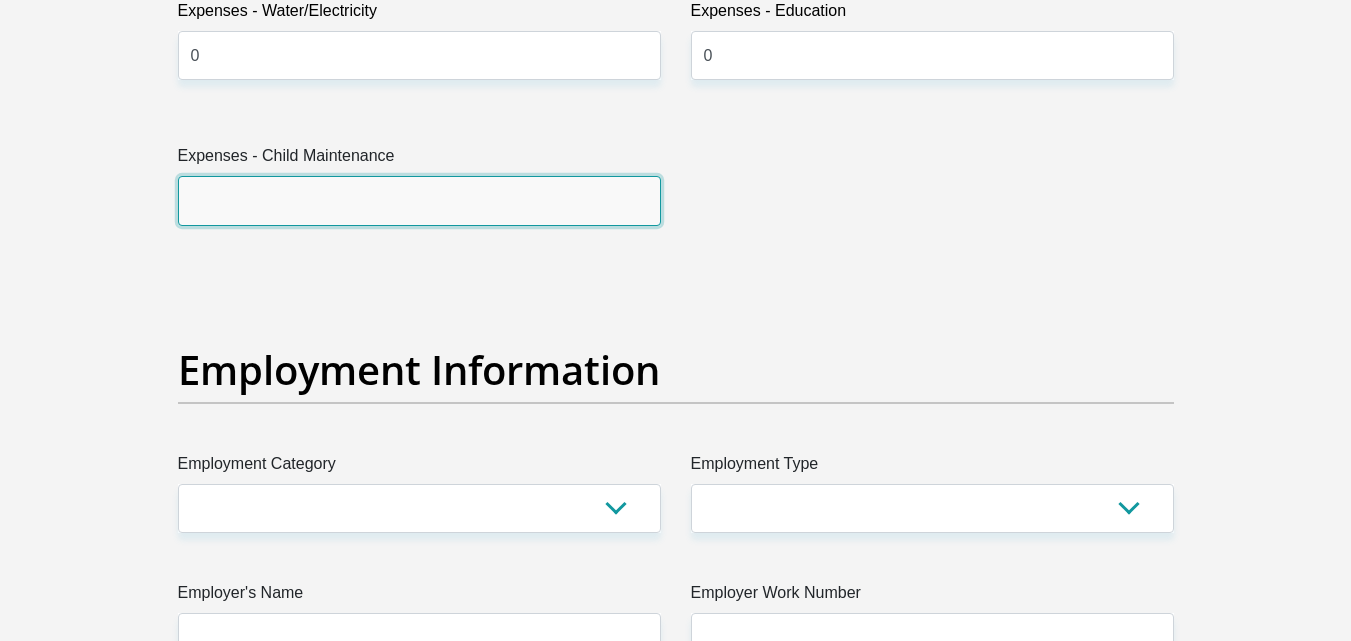 click on "Expenses - Child Maintenance" at bounding box center [419, 200] 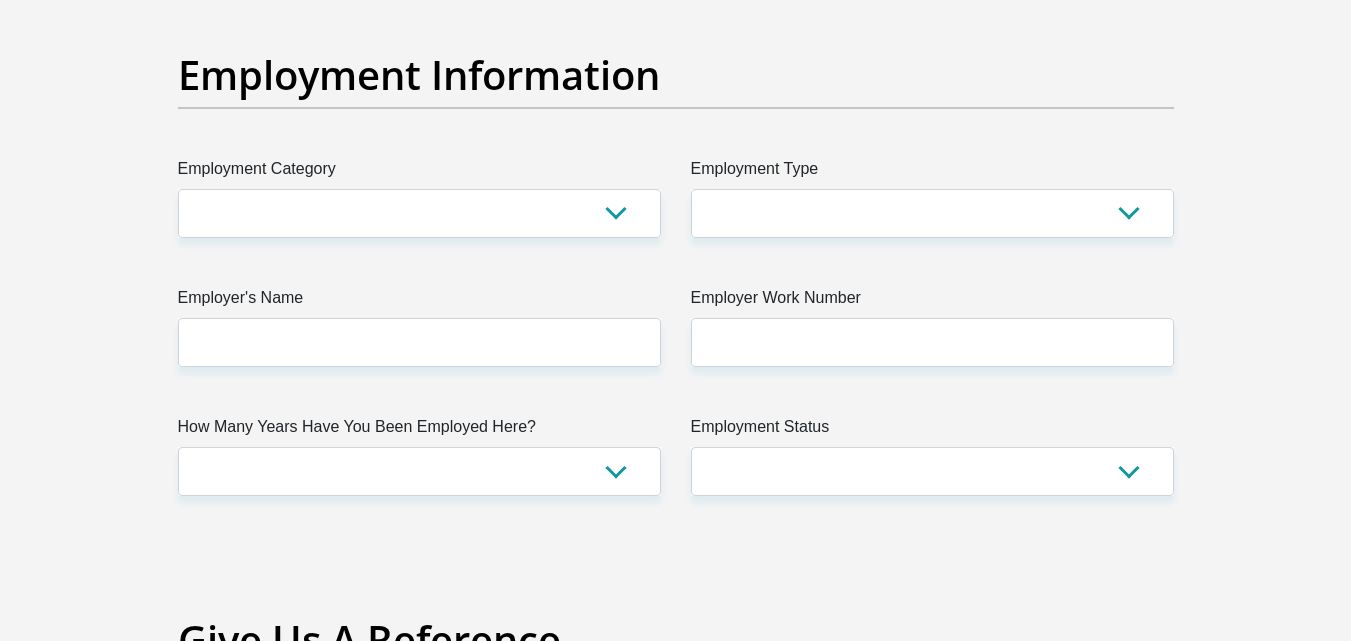 scroll, scrollTop: 3601, scrollLeft: 0, axis: vertical 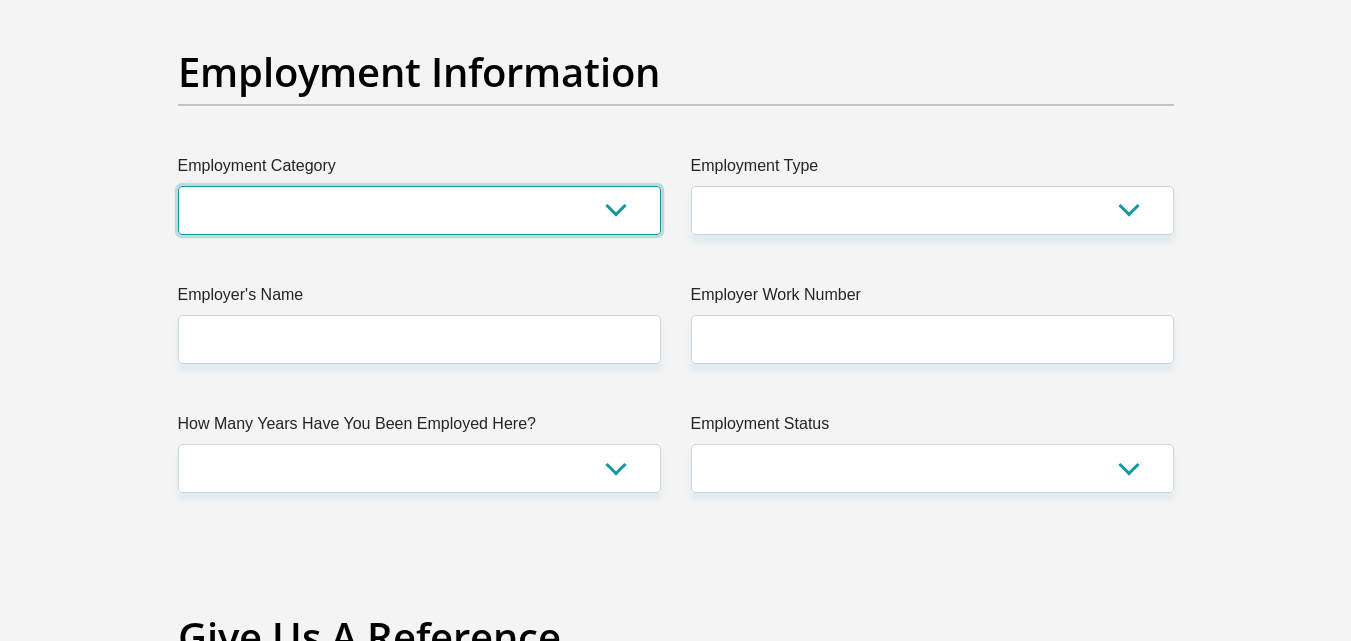 click on "AGRICULTURE
ALCOHOL & TOBACCO
CONSTRUCTION MATERIALS
METALLURGY
EQUIPMENT FOR RENEWABLE ENERGY
SPECIALIZED CONTRACTORS
CAR
GAMING (INCL. INTERNET
OTHER WHOLESALE
UNLICENSED PHARMACEUTICALS
CURRENCY EXCHANGE HOUSES
OTHER FINANCIAL INSTITUTIONS & INSURANCE
REAL ESTATE AGENTS
OIL & GAS
OTHER MATERIALS (E.G. IRON ORE)
PRECIOUS STONES & PRECIOUS METALS
POLITICAL ORGANIZATIONS
RELIGIOUS ORGANIZATIONS(NOT SECTS)
ACTI. HAVING BUSINESS DEAL WITH PUBLIC ADMINISTRATION
LAUNDROMATS" at bounding box center (419, 210) 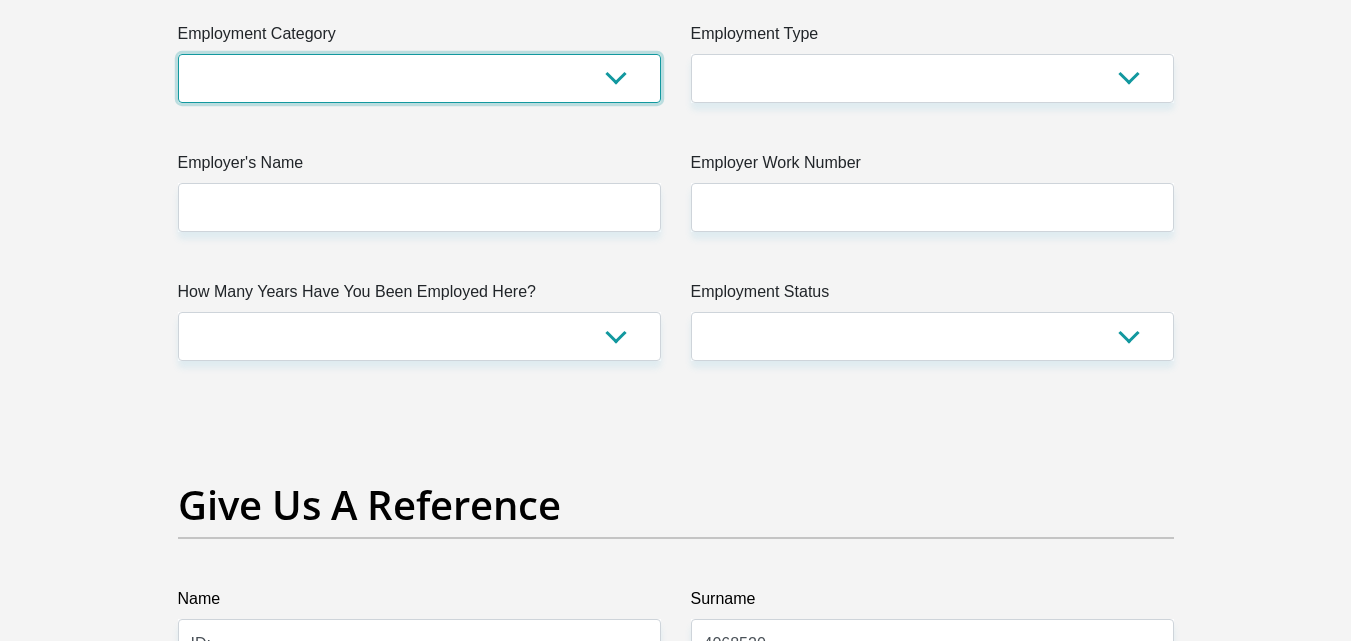 scroll, scrollTop: 3738, scrollLeft: 0, axis: vertical 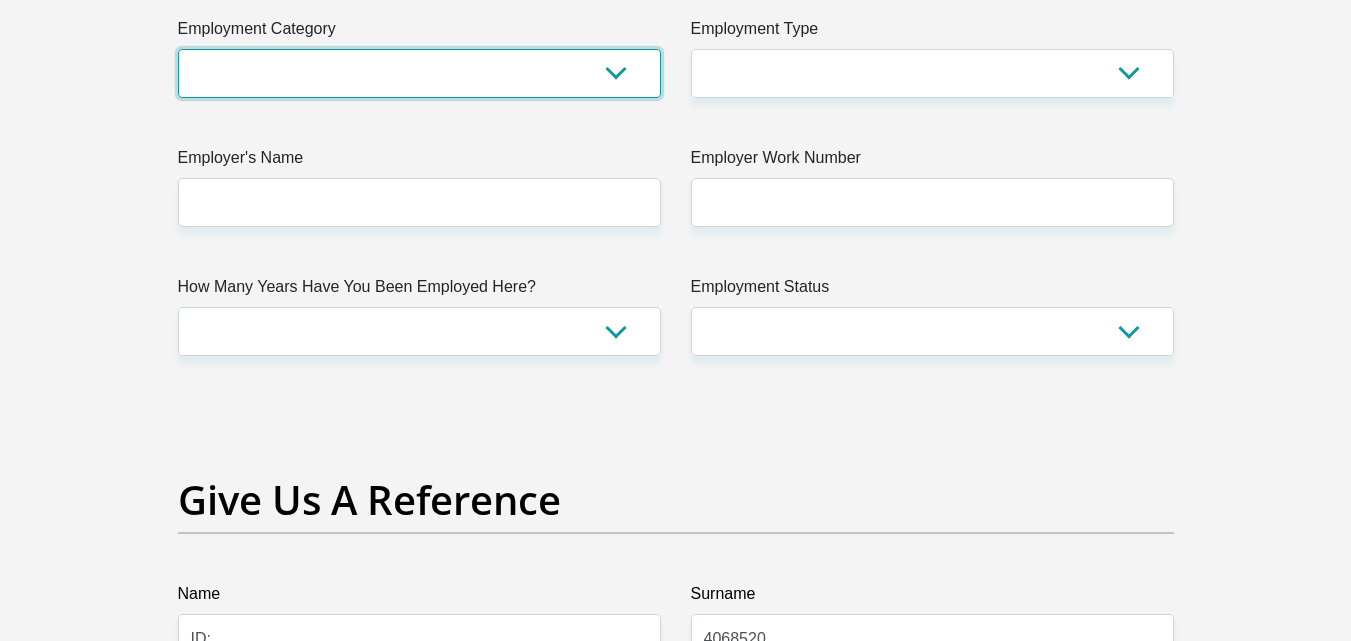 click on "AGRICULTURE
ALCOHOL & TOBACCO
CONSTRUCTION MATERIALS
METALLURGY
EQUIPMENT FOR RENEWABLE ENERGY
SPECIALIZED CONTRACTORS
CAR
GAMING (INCL. INTERNET
OTHER WHOLESALE
UNLICENSED PHARMACEUTICALS
CURRENCY EXCHANGE HOUSES
OTHER FINANCIAL INSTITUTIONS & INSURANCE
REAL ESTATE AGENTS
OIL & GAS
OTHER MATERIALS (E.G. IRON ORE)
PRECIOUS STONES & PRECIOUS METALS
POLITICAL ORGANIZATIONS
RELIGIOUS ORGANIZATIONS(NOT SECTS)
ACTI. HAVING BUSINESS DEAL WITH PUBLIC ADMINISTRATION
LAUNDROMATS" at bounding box center (419, 73) 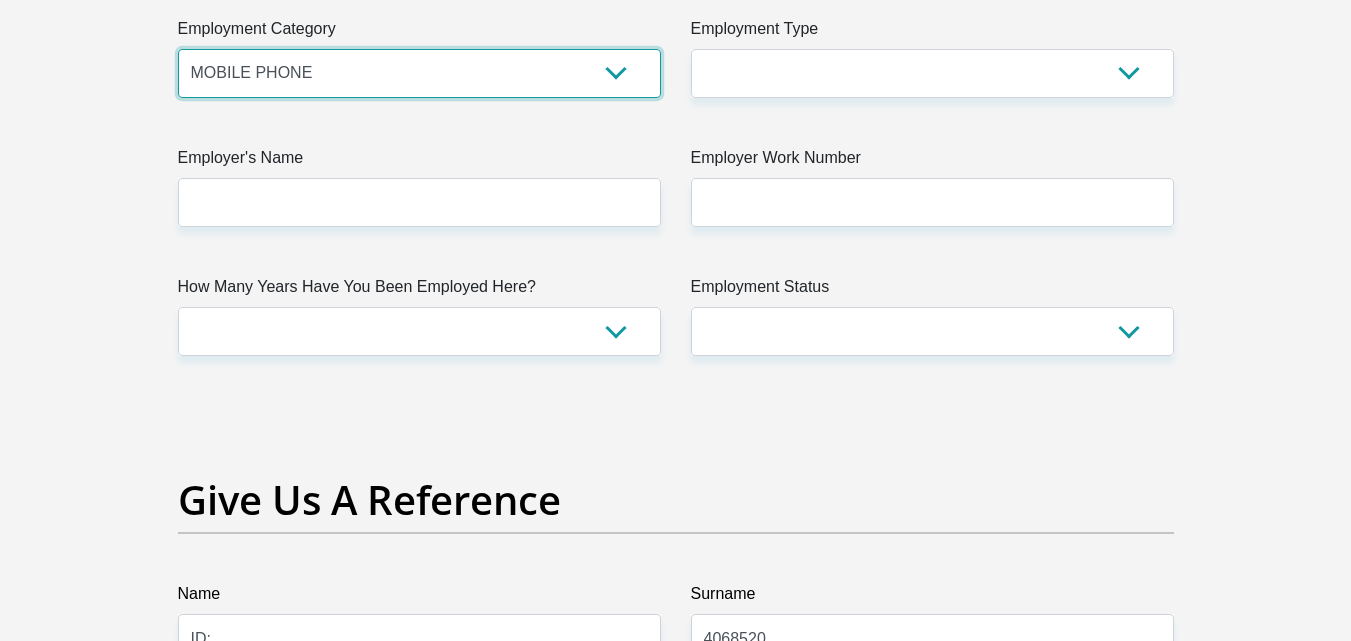 click on "AGRICULTURE
ALCOHOL & TOBACCO
CONSTRUCTION MATERIALS
METALLURGY
EQUIPMENT FOR RENEWABLE ENERGY
SPECIALIZED CONTRACTORS
CAR
GAMING (INCL. INTERNET
OTHER WHOLESALE
UNLICENSED PHARMACEUTICALS
CURRENCY EXCHANGE HOUSES
OTHER FINANCIAL INSTITUTIONS & INSURANCE
REAL ESTATE AGENTS
OIL & GAS
OTHER MATERIALS (E.G. IRON ORE)
PRECIOUS STONES & PRECIOUS METALS
POLITICAL ORGANIZATIONS
RELIGIOUS ORGANIZATIONS(NOT SECTS)
ACTI. HAVING BUSINESS DEAL WITH PUBLIC ADMINISTRATION
LAUNDROMATS" at bounding box center (419, 73) 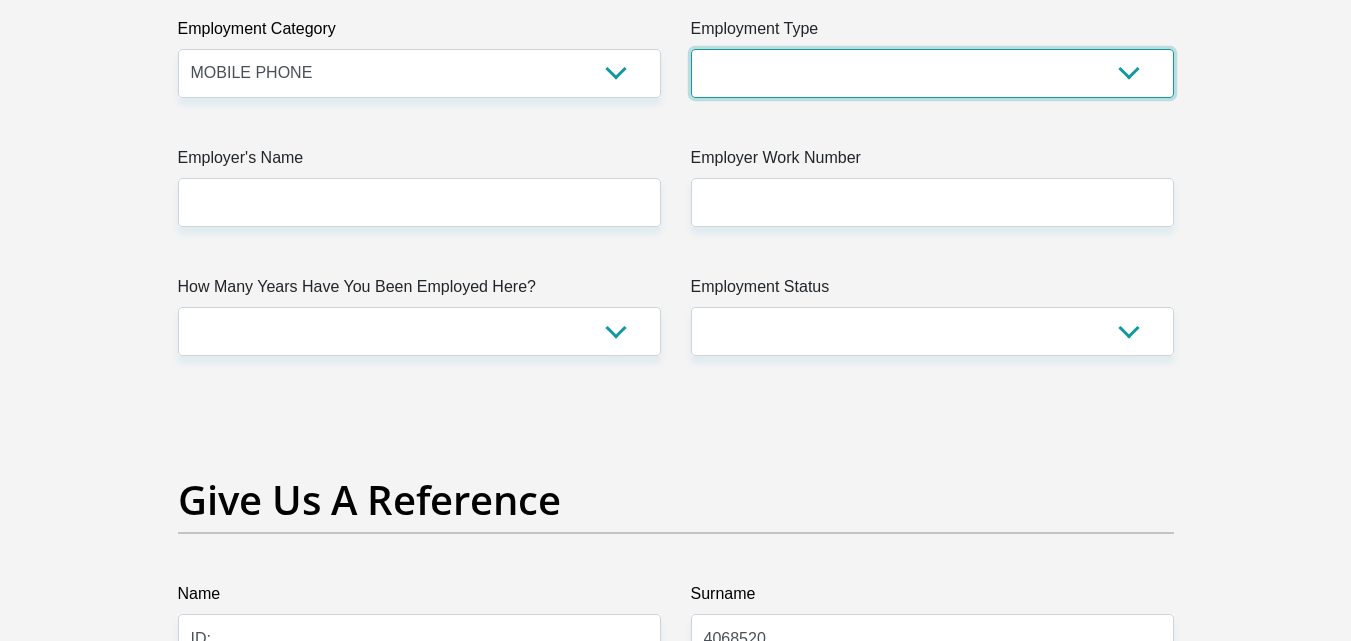 click on "College/Lecturer
Craft Seller
Creative
Driver
Executive
Farmer
Forces - Non Commissioned
Forces - Officer
Hawker
Housewife
Labourer
Licenced Professional
Manager
Miner
Non Licenced Professional
Office Staff/Clerk
Outside Worker
Pensioner
Permanent Teacher
Production/Manufacturing
Sales
Self-Employed
Semi-Professional Worker
Service Industry  Social Worker  Student" at bounding box center (932, 73) 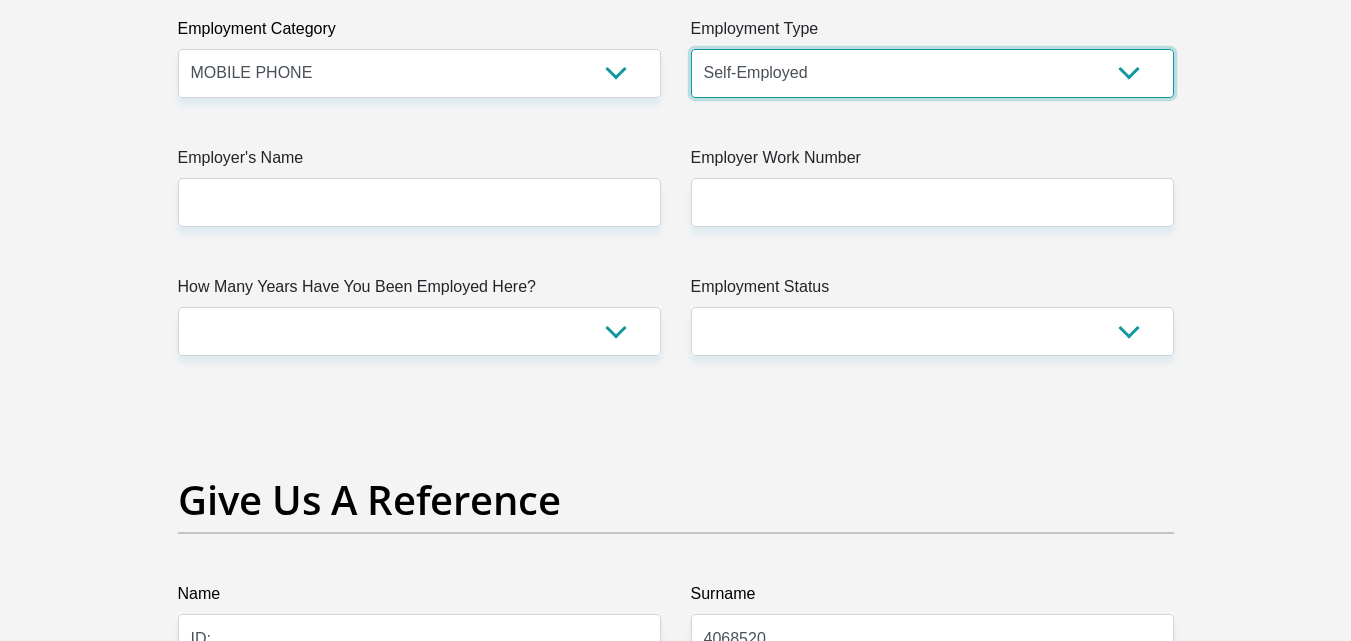 click on "College/Lecturer
Craft Seller
Creative
Driver
Executive
Farmer
Forces - Non Commissioned
Forces - Officer
Hawker
Housewife
Labourer
Licenced Professional
Manager
Miner
Non Licenced Professional
Office Staff/Clerk
Outside Worker
Pensioner
Permanent Teacher
Production/Manufacturing
Sales
Self-Employed
Semi-Professional Worker
Service Industry  Social Worker  Student" at bounding box center (932, 73) 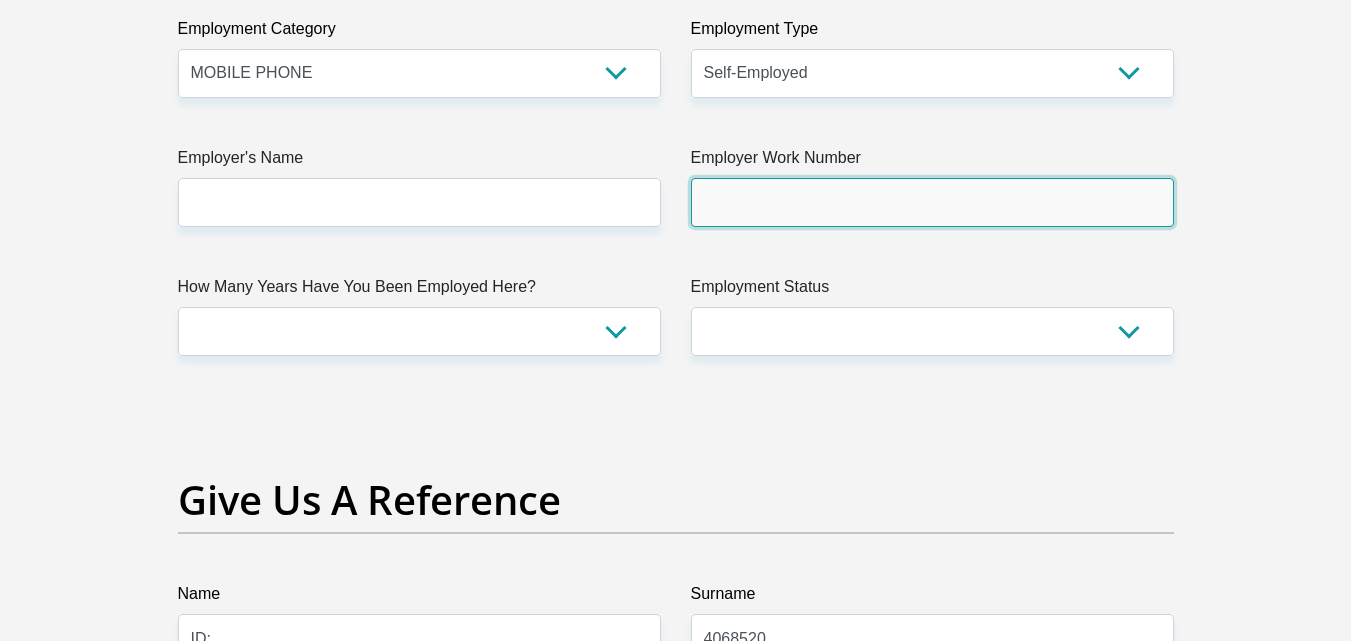click on "Employer Work Number" at bounding box center [932, 202] 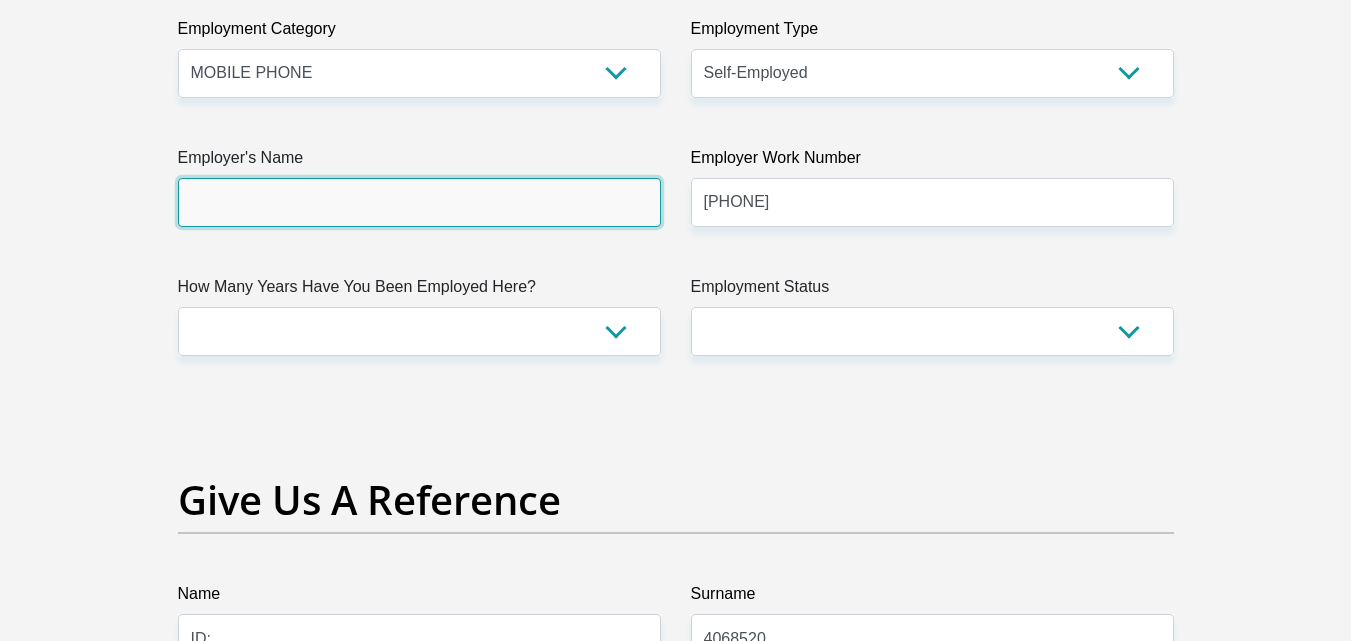 click on "Employer's Name" at bounding box center [419, 202] 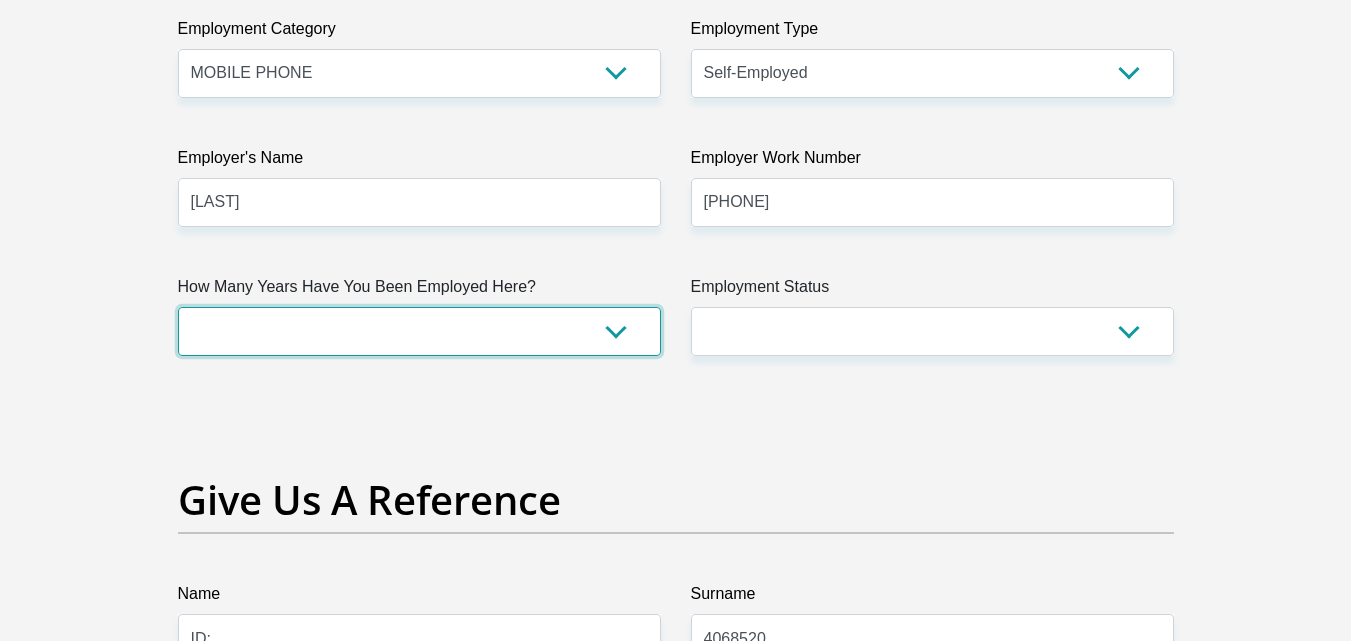 click on "less than 1 year
1-3 years
3-5 years
5+ years" at bounding box center (419, 331) 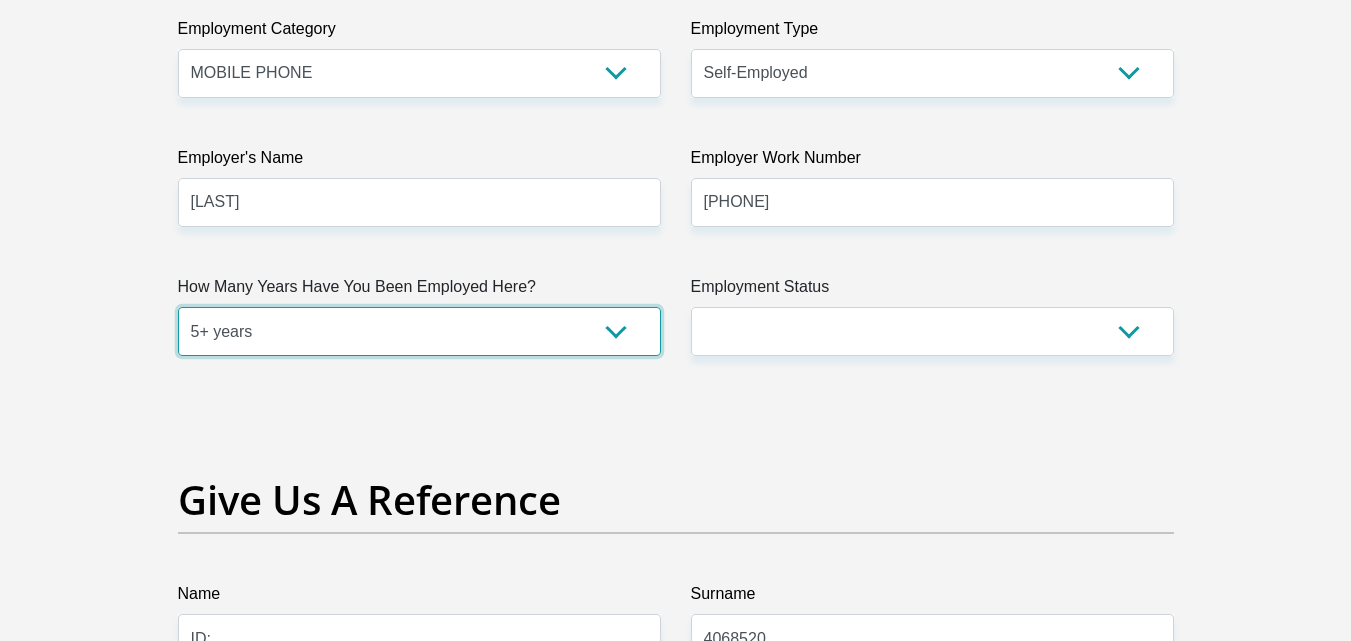 click on "less than 1 year
1-3 years
3-5 years
5+ years" at bounding box center (419, 331) 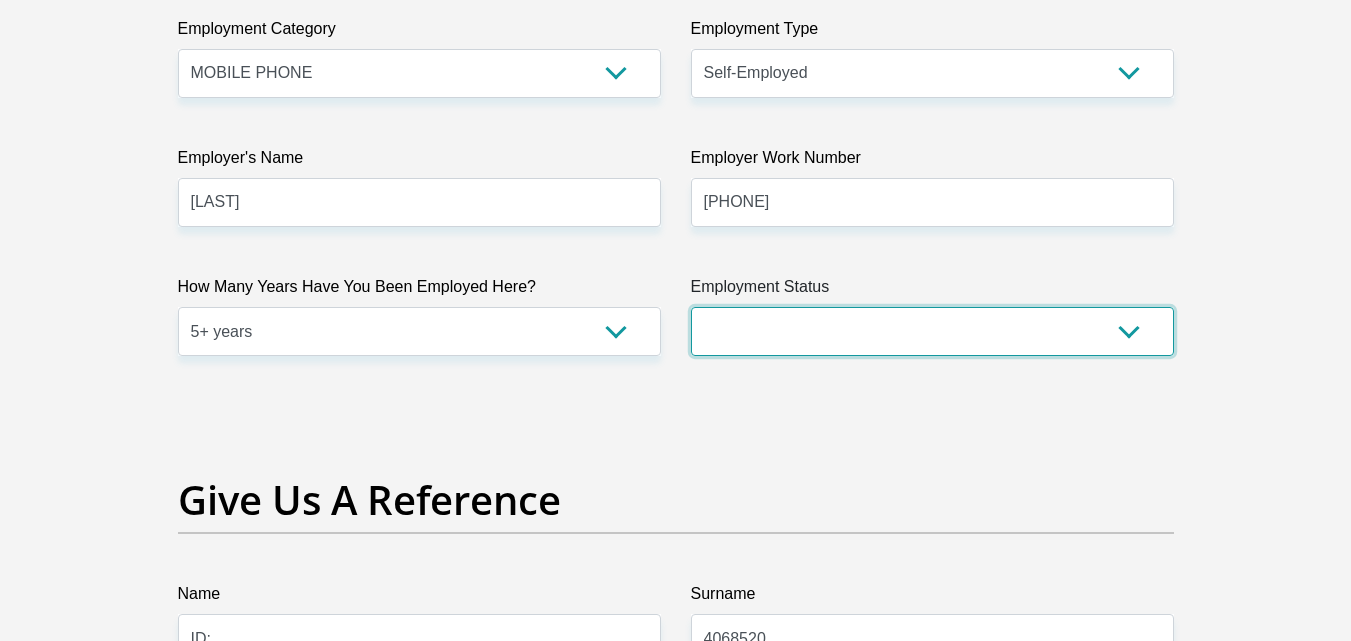 click on "Permanent/Full-time
Part-time/Casual
Contract Worker
Self-Employed
Housewife
Retired
Student
Medically Boarded
Disability
Unemployed" at bounding box center [932, 331] 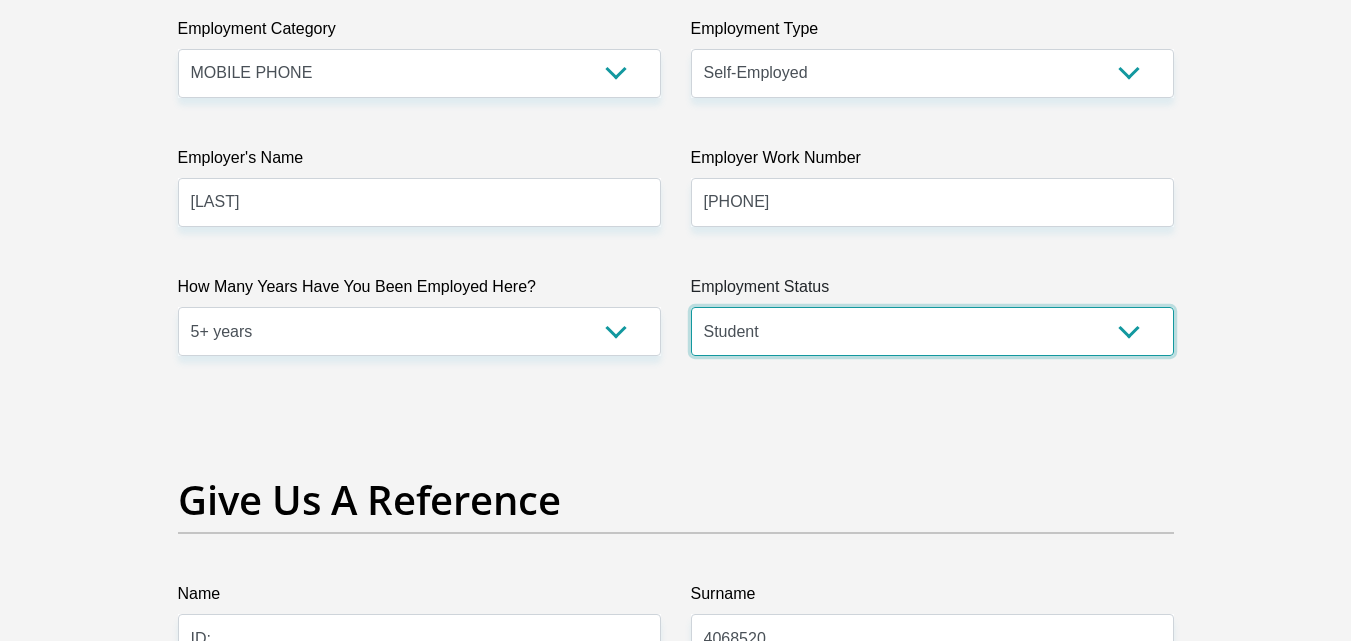 click on "Permanent/Full-time
Part-time/Casual
Contract Worker
Self-Employed
Housewife
Retired
Student
Medically Boarded
Disability
Unemployed" at bounding box center (932, 331) 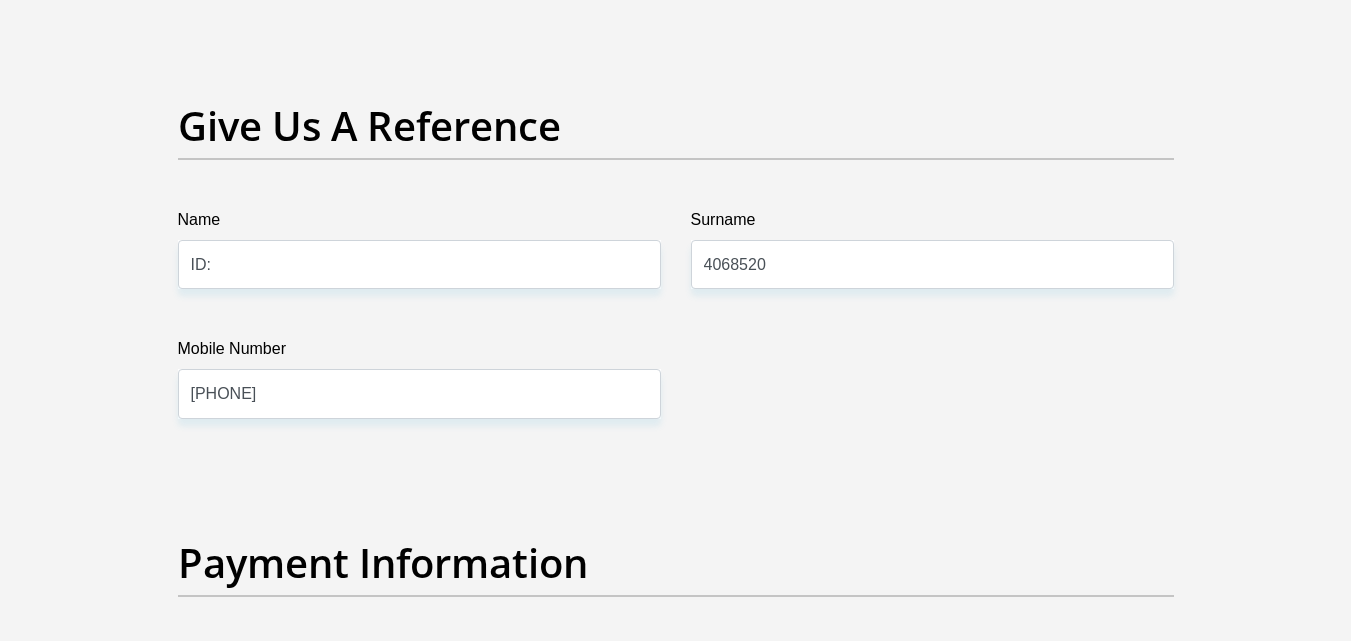 scroll, scrollTop: 4113, scrollLeft: 0, axis: vertical 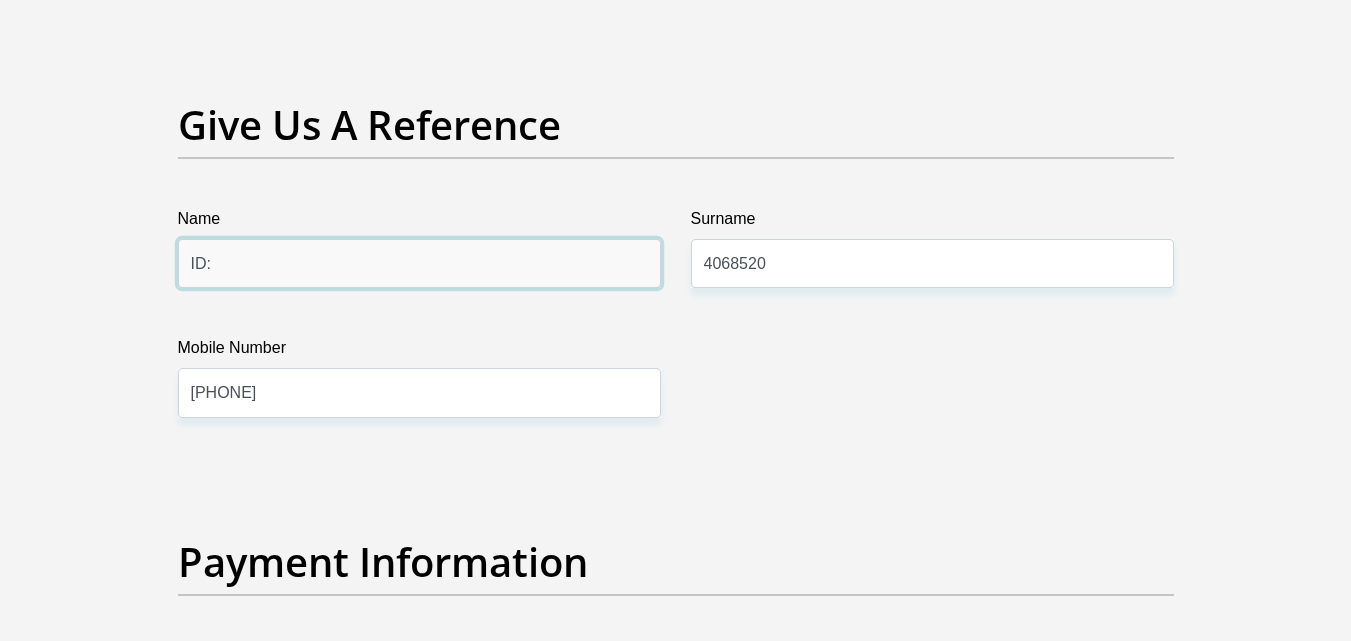 click on "ID:" at bounding box center (419, 263) 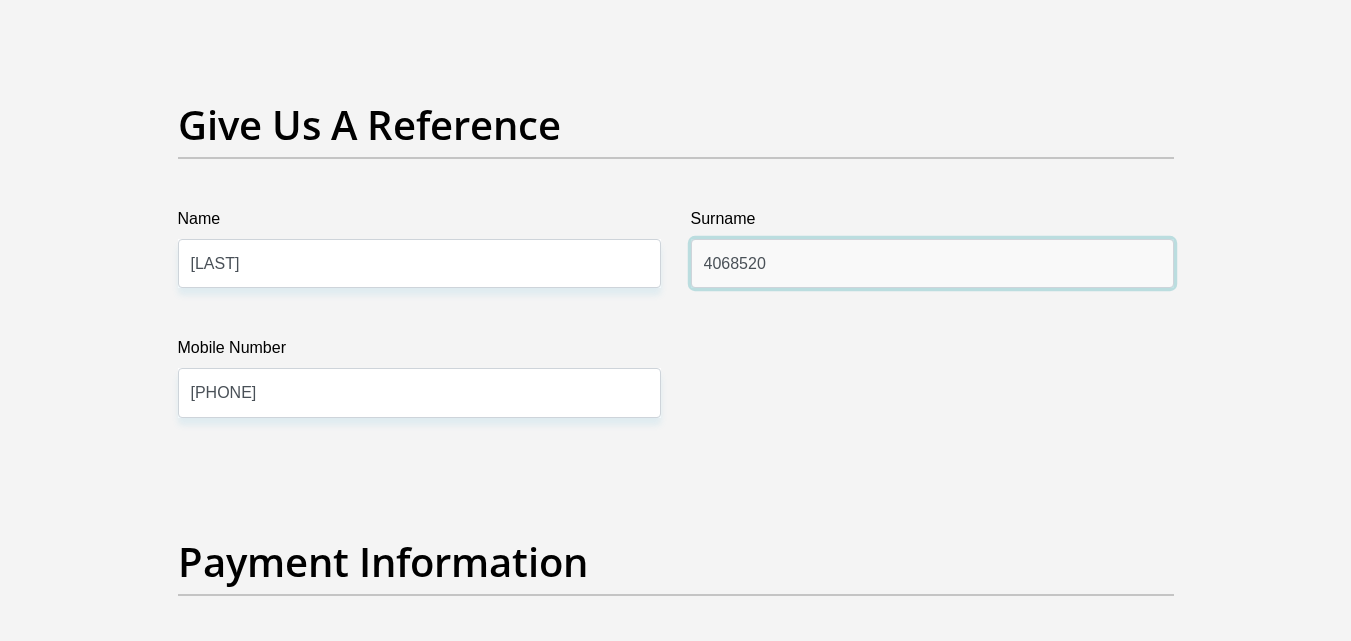 click on "4068520" at bounding box center (932, 263) 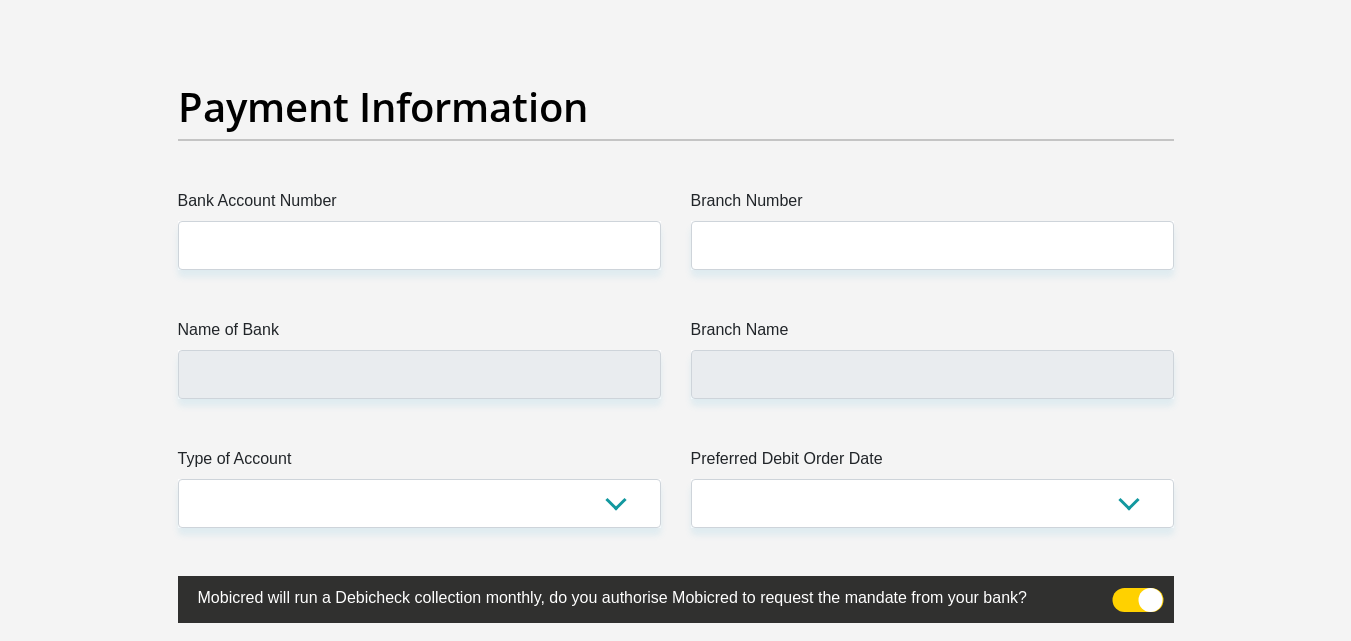 scroll, scrollTop: 4569, scrollLeft: 0, axis: vertical 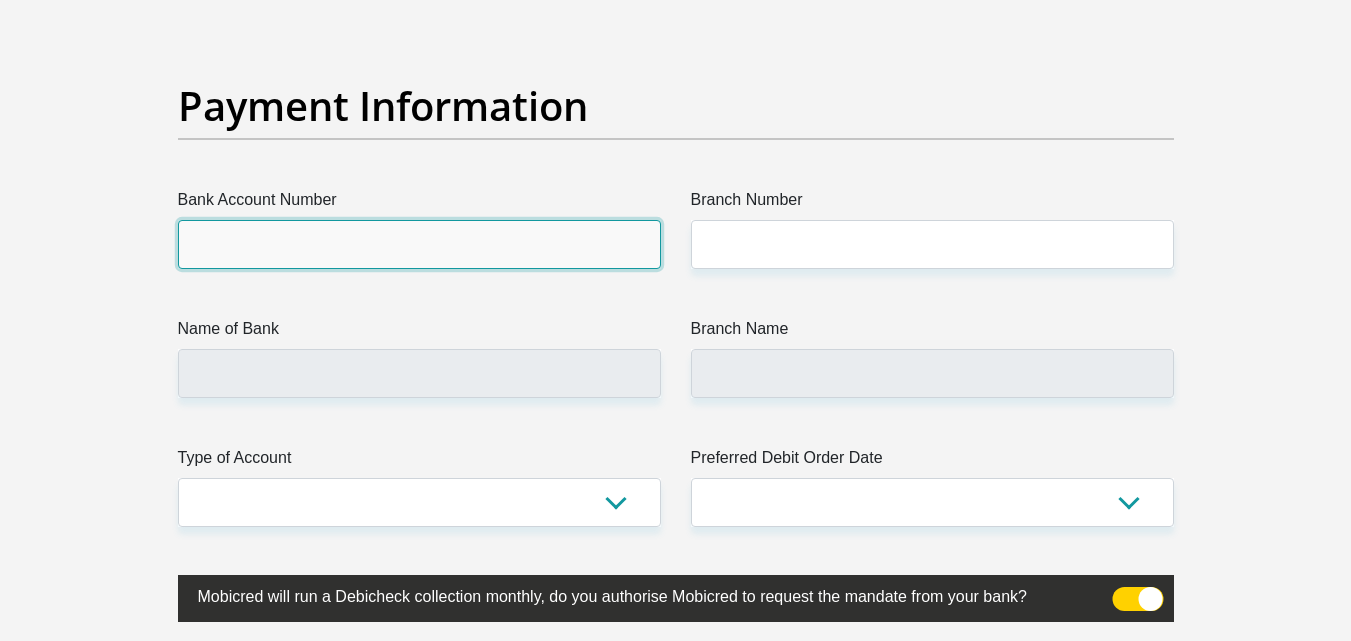 click on "Bank Account Number" at bounding box center (419, 244) 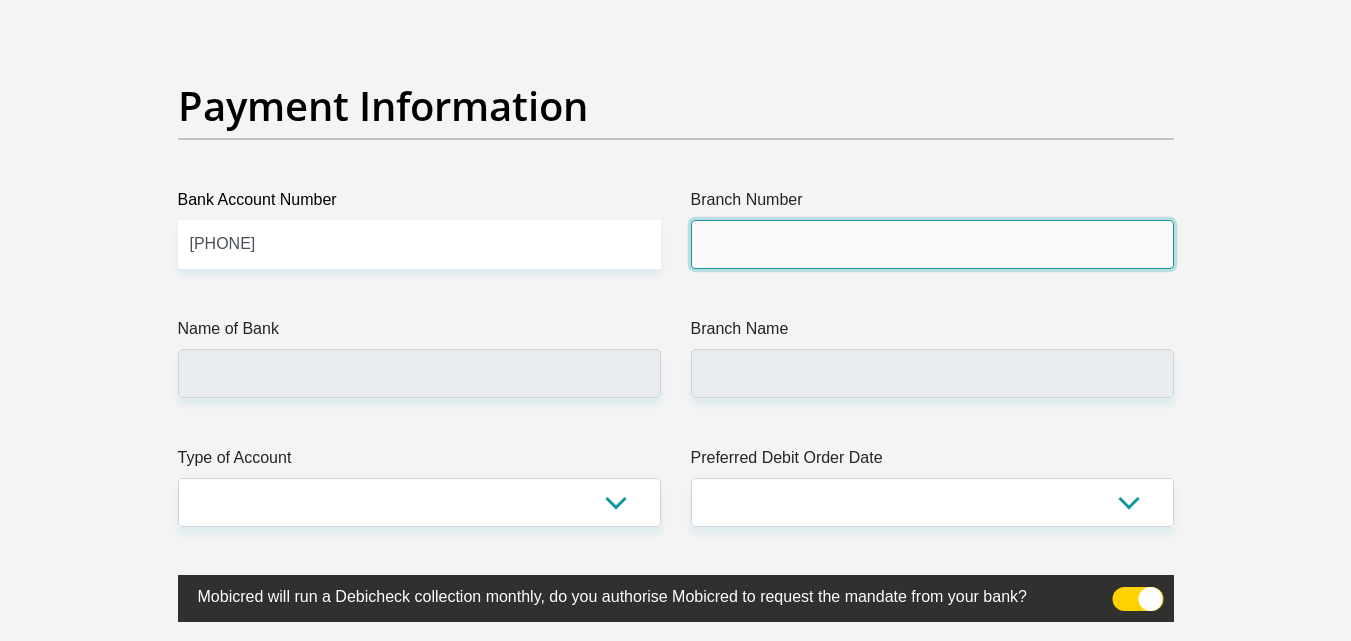 click on "Branch Number" at bounding box center [932, 244] 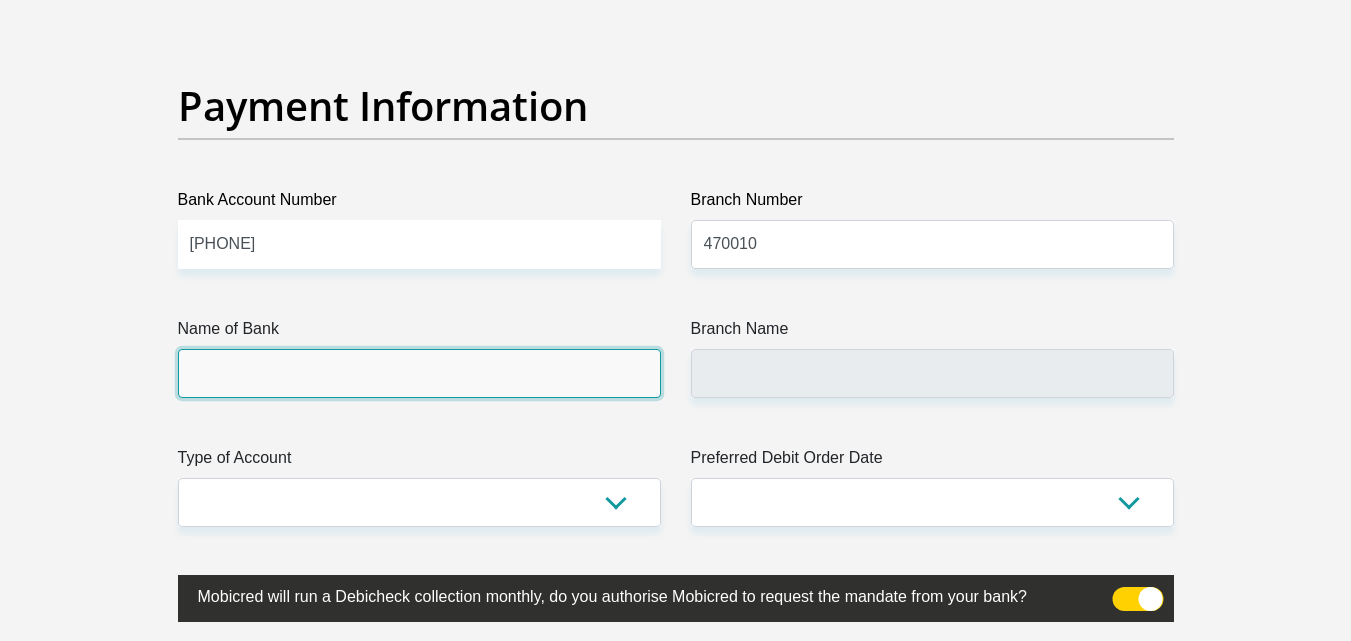 click on "Name of Bank" at bounding box center (419, 373) 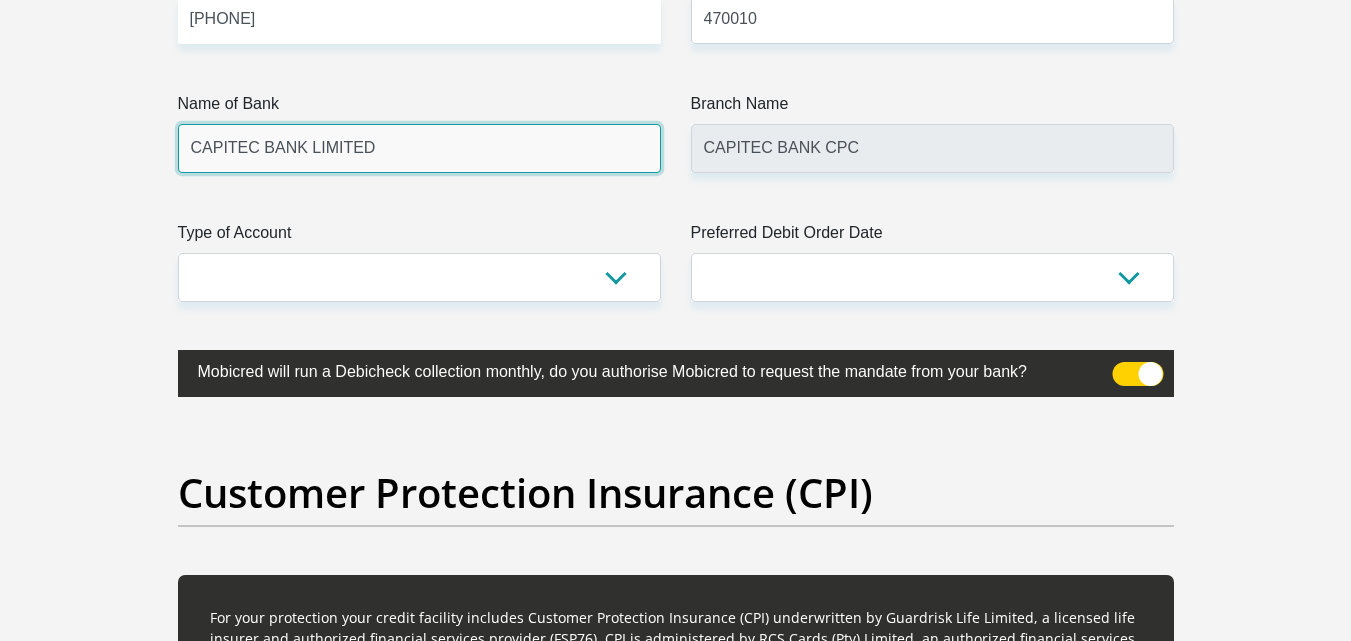 scroll, scrollTop: 4795, scrollLeft: 0, axis: vertical 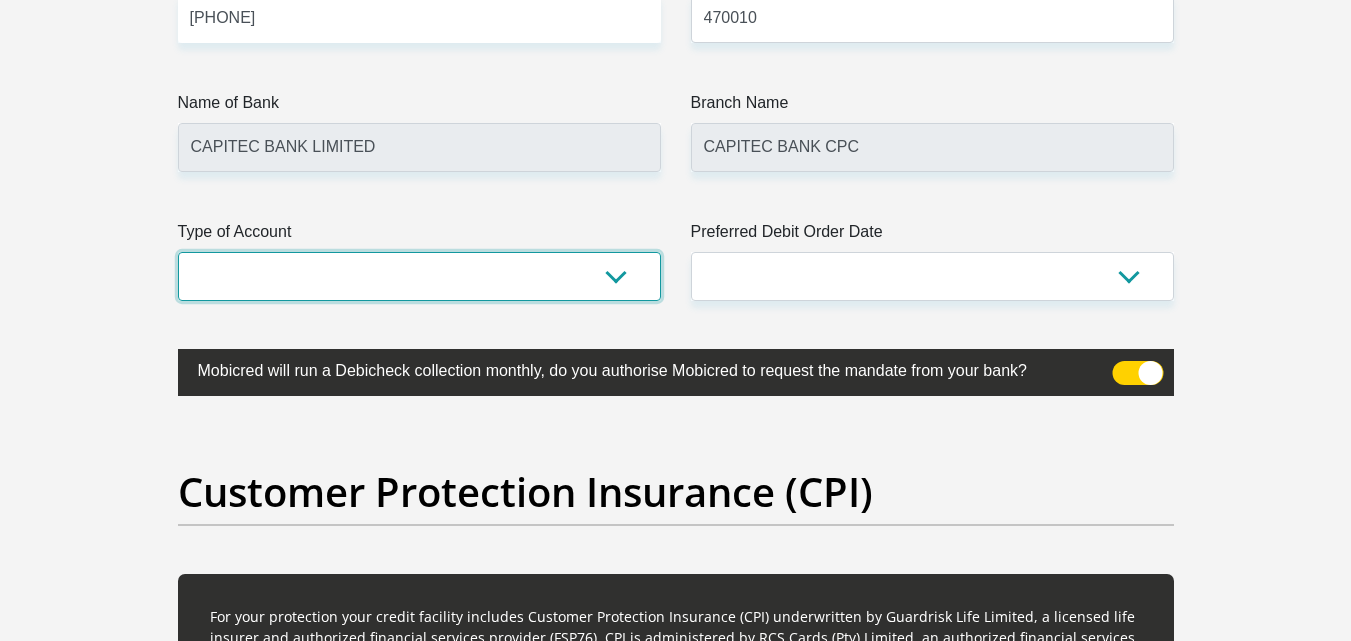 click on "Cheque
Savings" at bounding box center [419, 276] 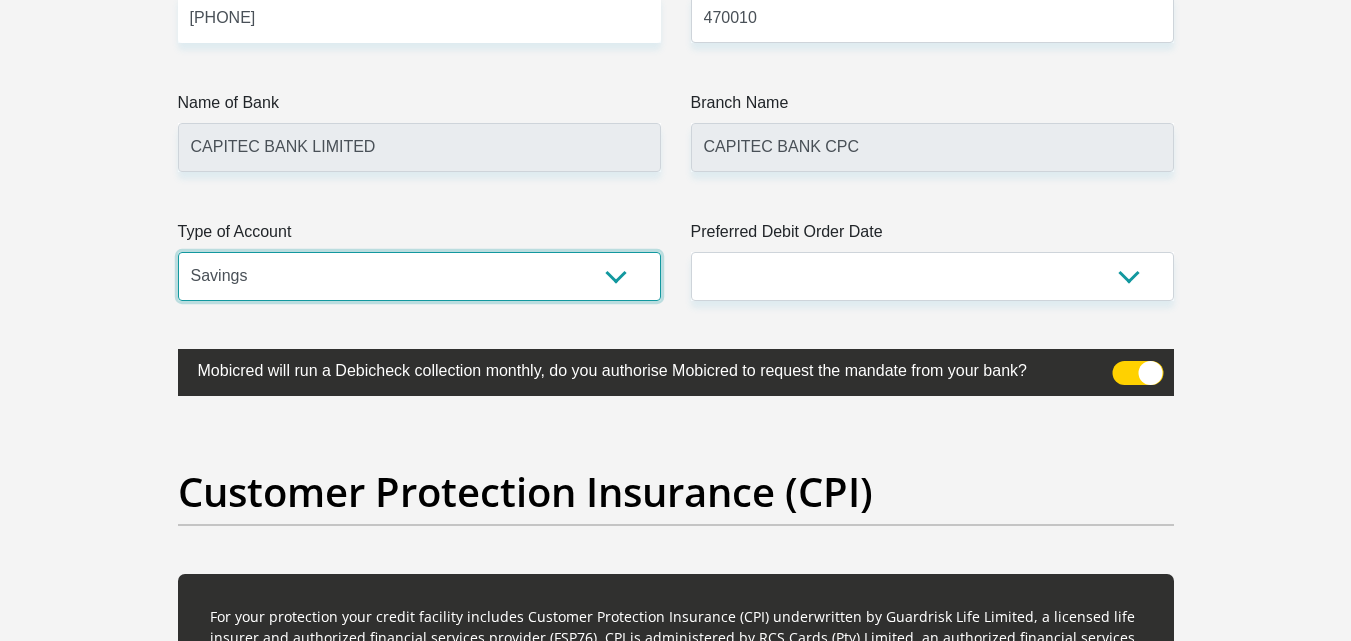 click on "Cheque
Savings" at bounding box center (419, 276) 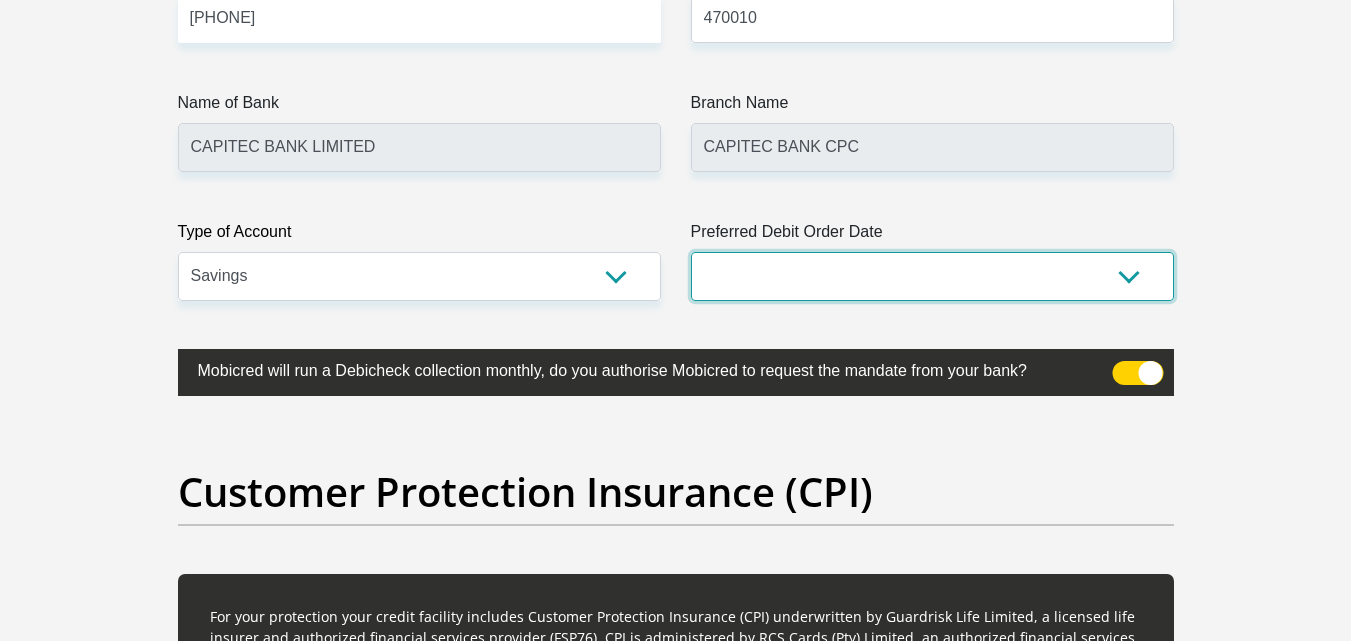 click on "1st
2nd
3rd
4th
5th
7th
18th
19th
20th
21st
22nd
23rd
24th
25th
26th
27th
28th
29th
30th" at bounding box center (932, 276) 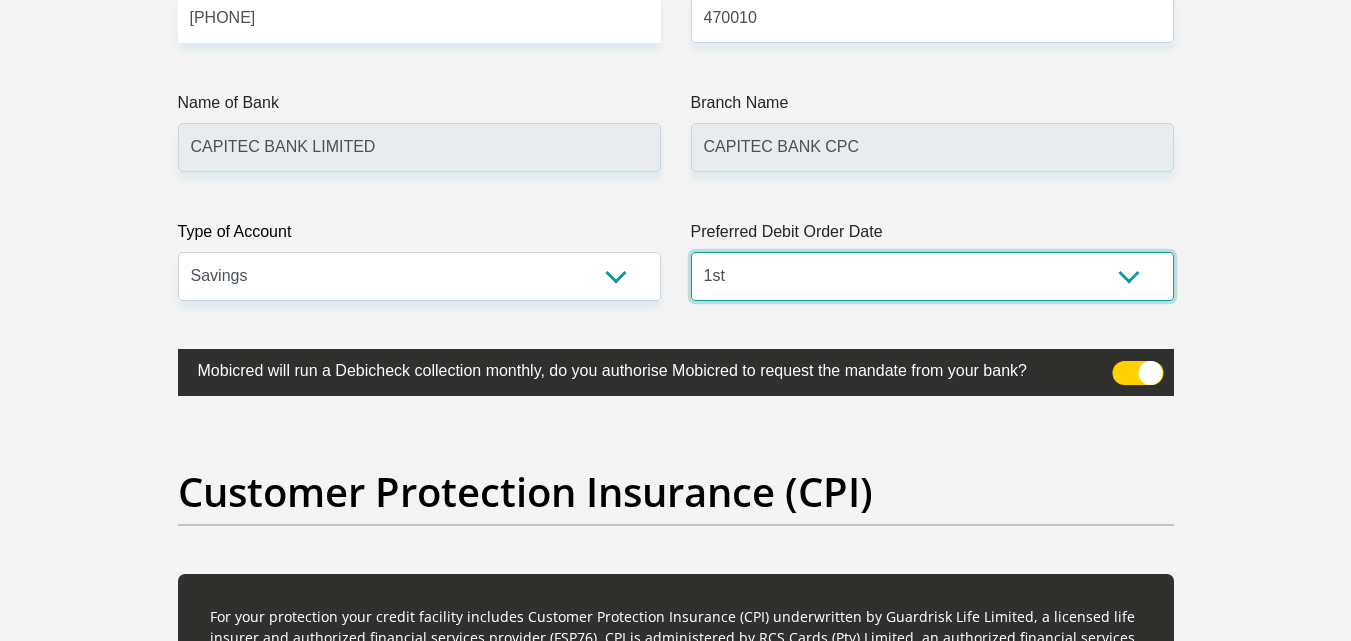 click on "1st
2nd
3rd
4th
5th
7th
18th
19th
20th
21st
22nd
23rd
24th
25th
26th
27th
28th
29th
30th" at bounding box center (932, 276) 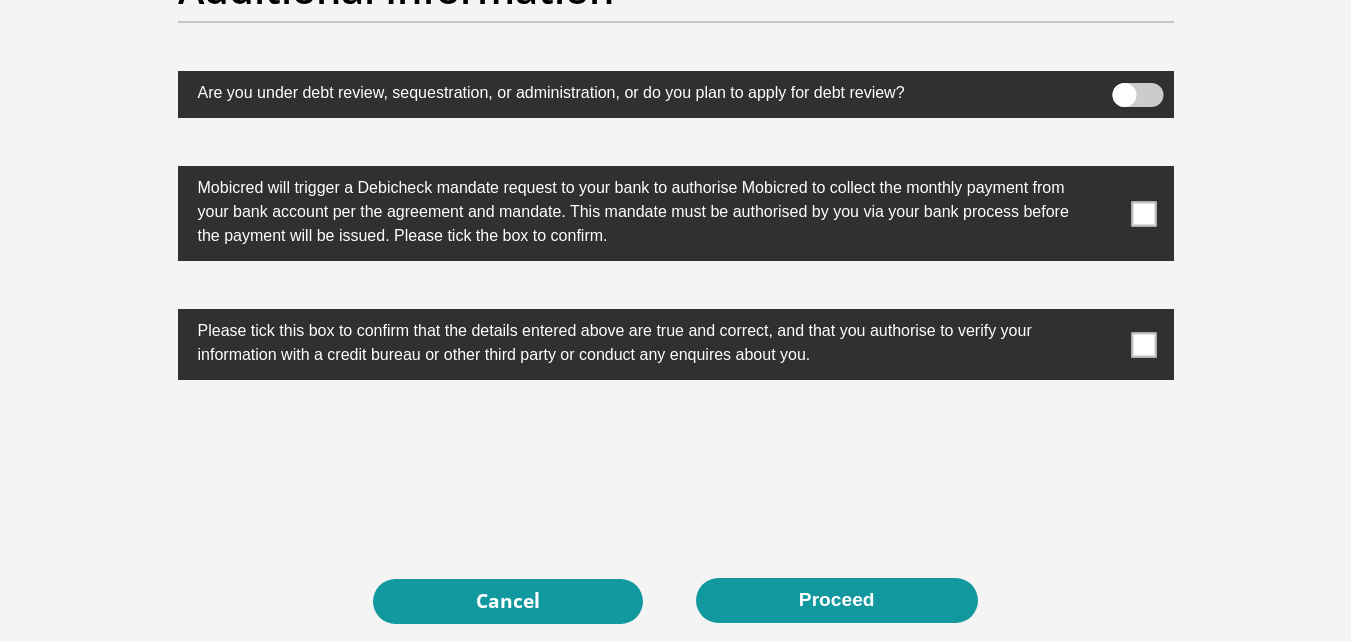 scroll, scrollTop: 6316, scrollLeft: 0, axis: vertical 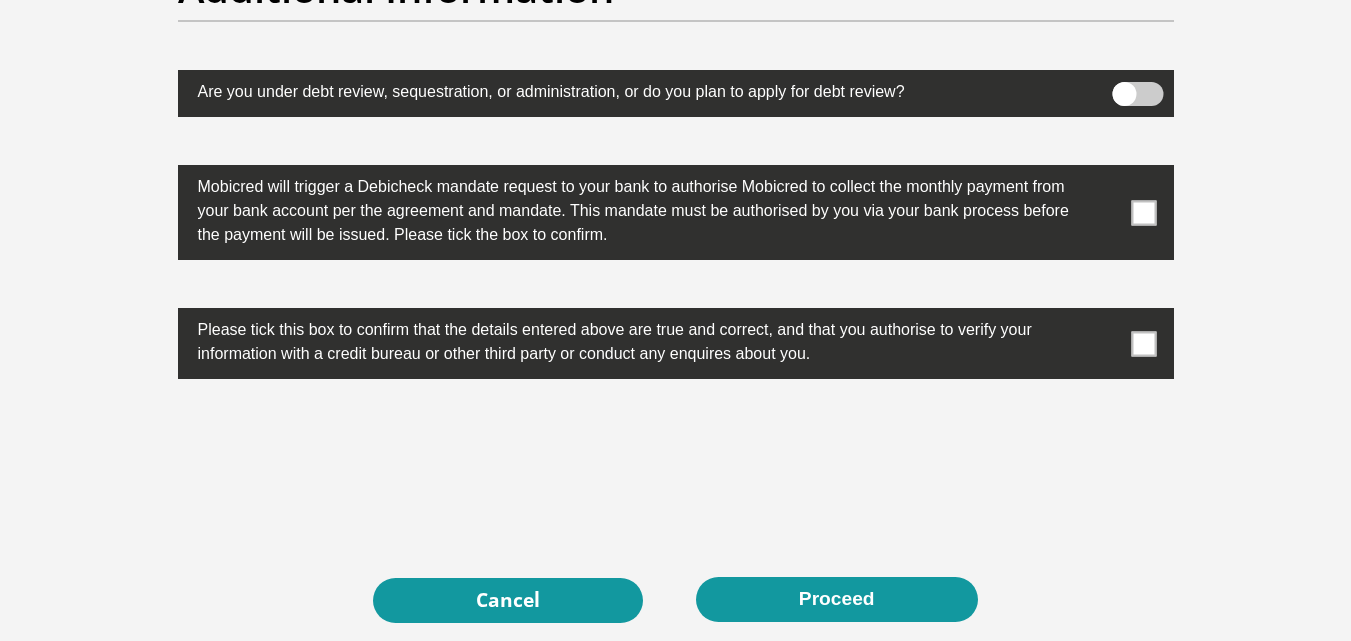 click at bounding box center (676, 212) 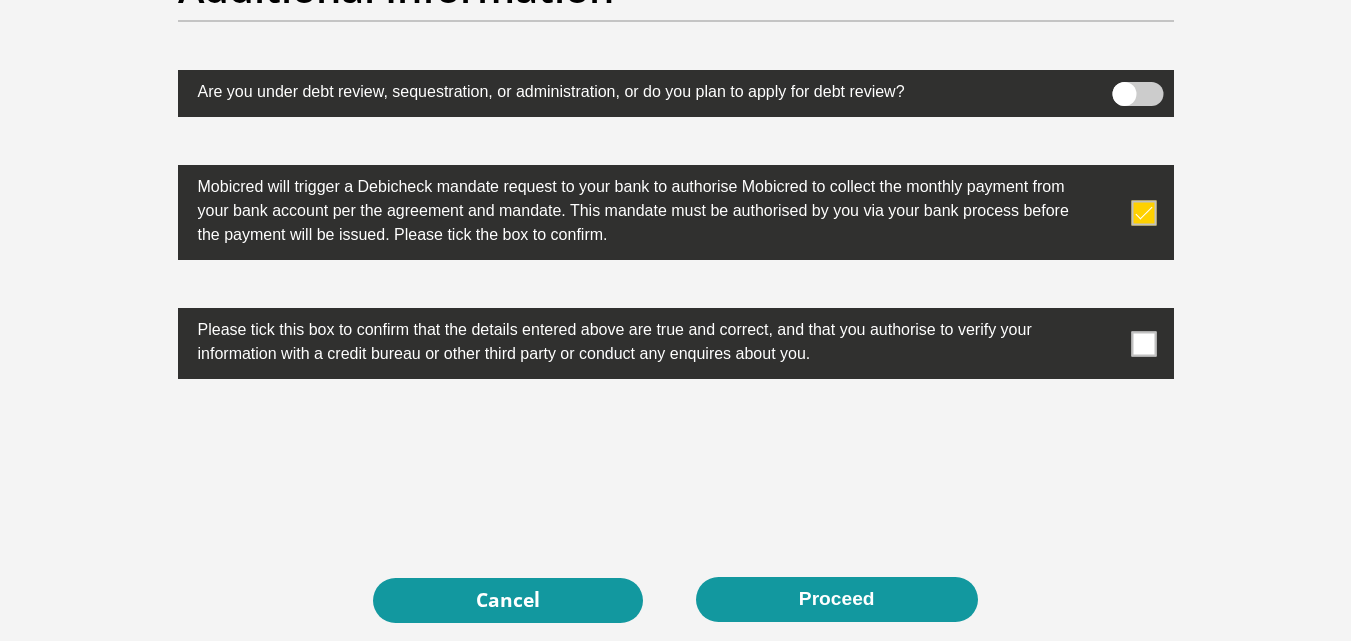 click at bounding box center [676, 343] 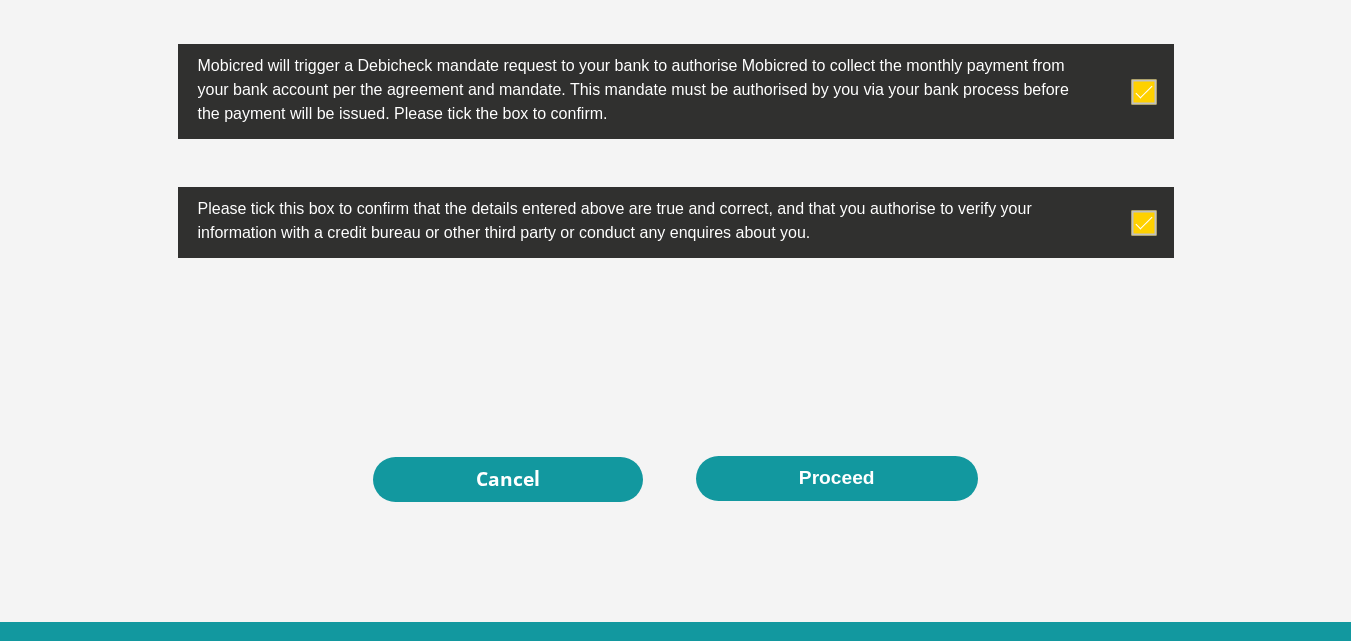 scroll, scrollTop: 6440, scrollLeft: 0, axis: vertical 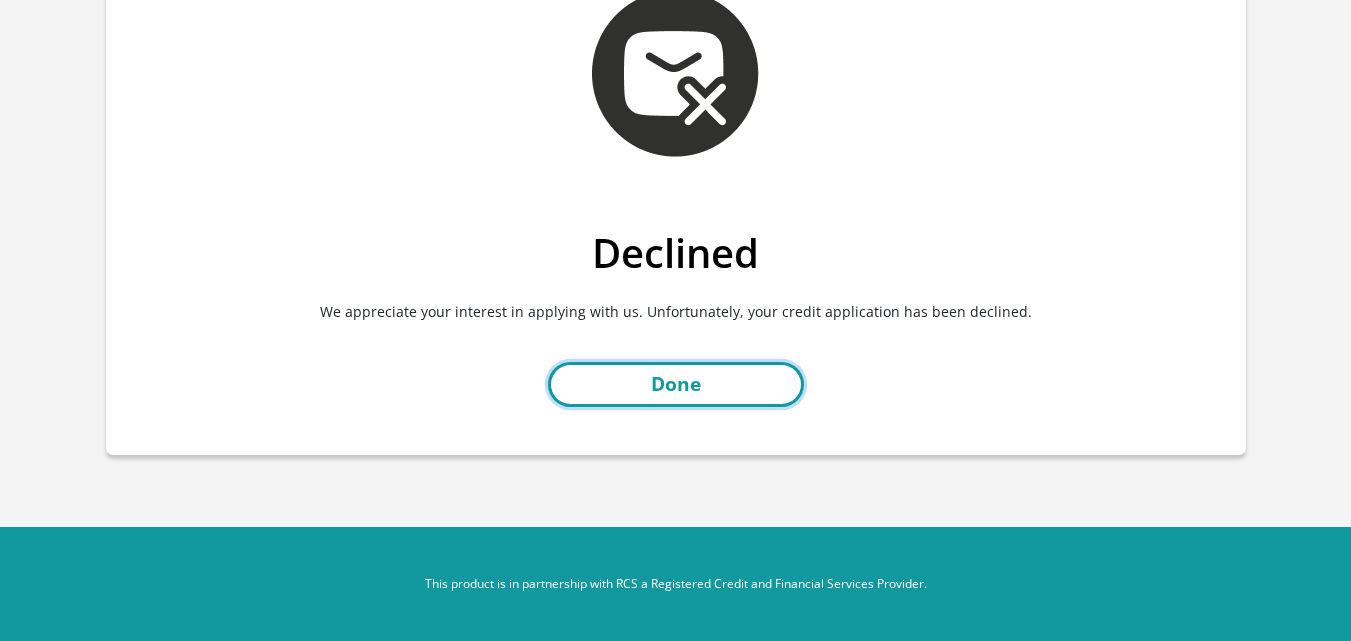click on "Done" at bounding box center [676, 384] 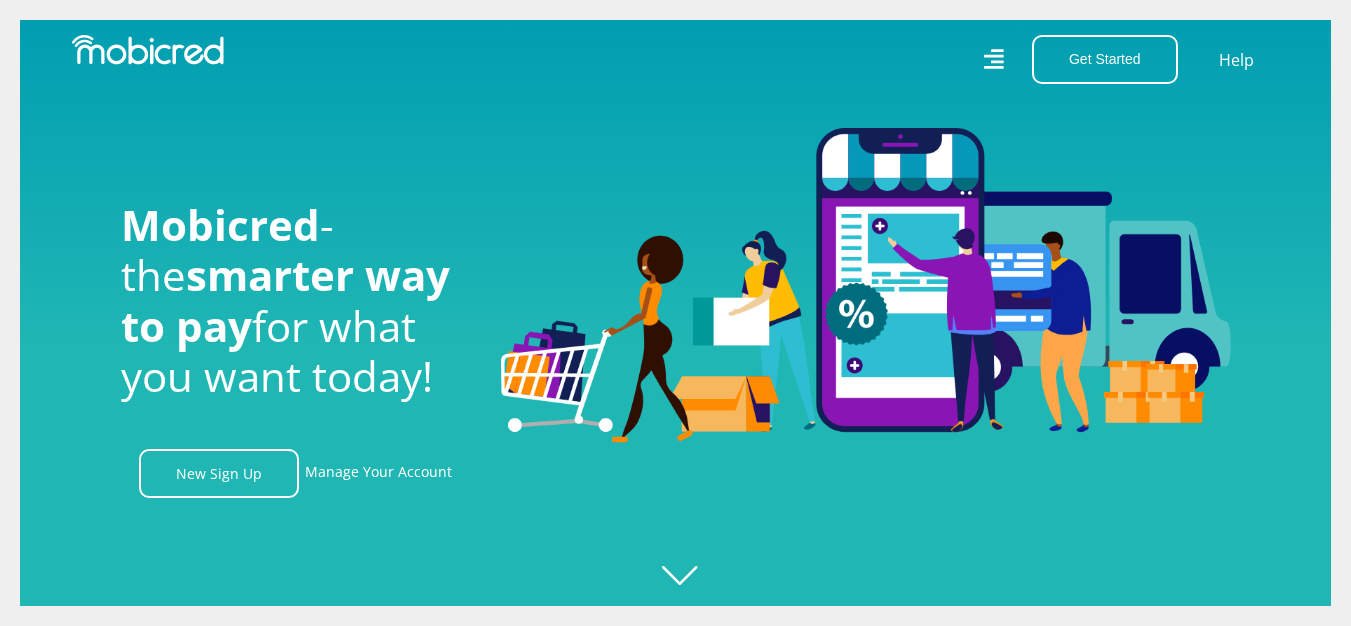 scroll, scrollTop: 0, scrollLeft: 0, axis: both 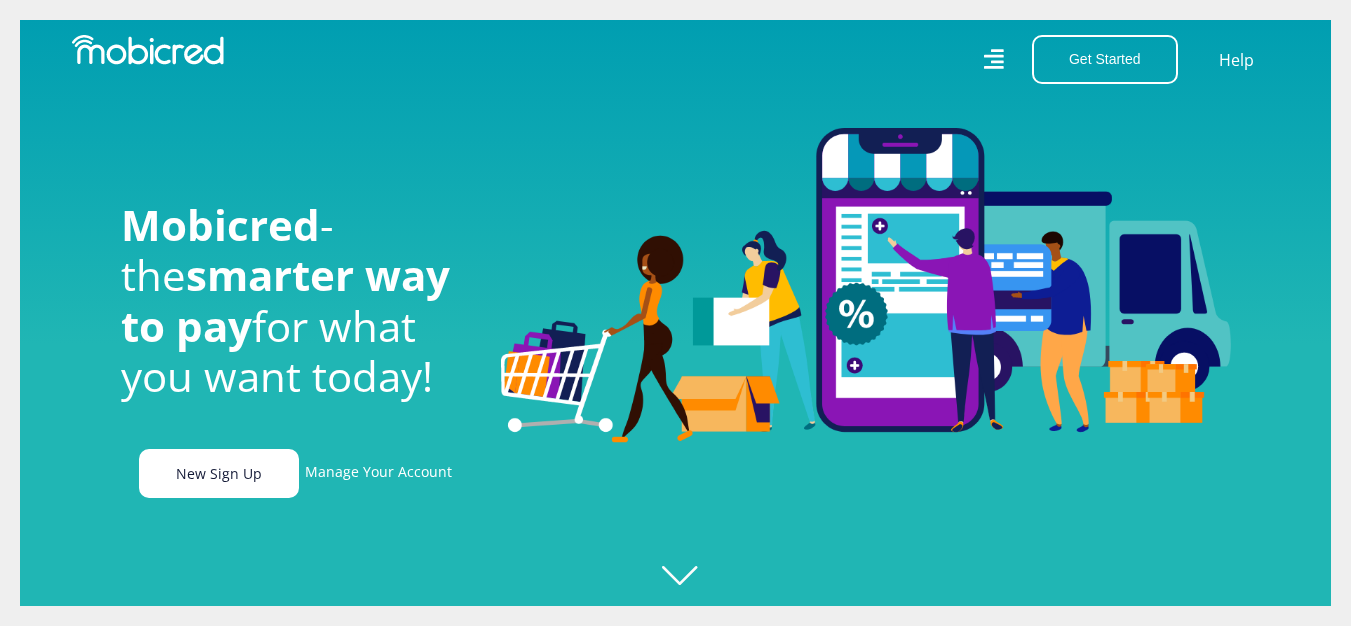 click on "New Sign Up" at bounding box center [219, 473] 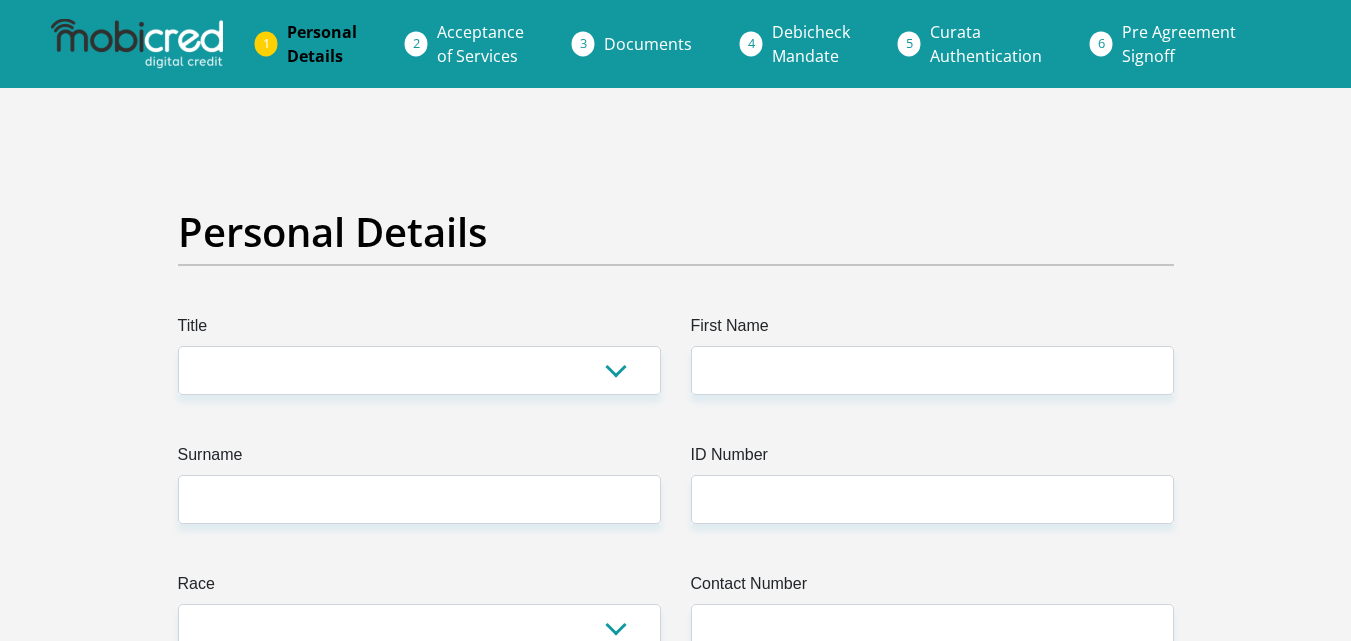 scroll, scrollTop: 0, scrollLeft: 0, axis: both 